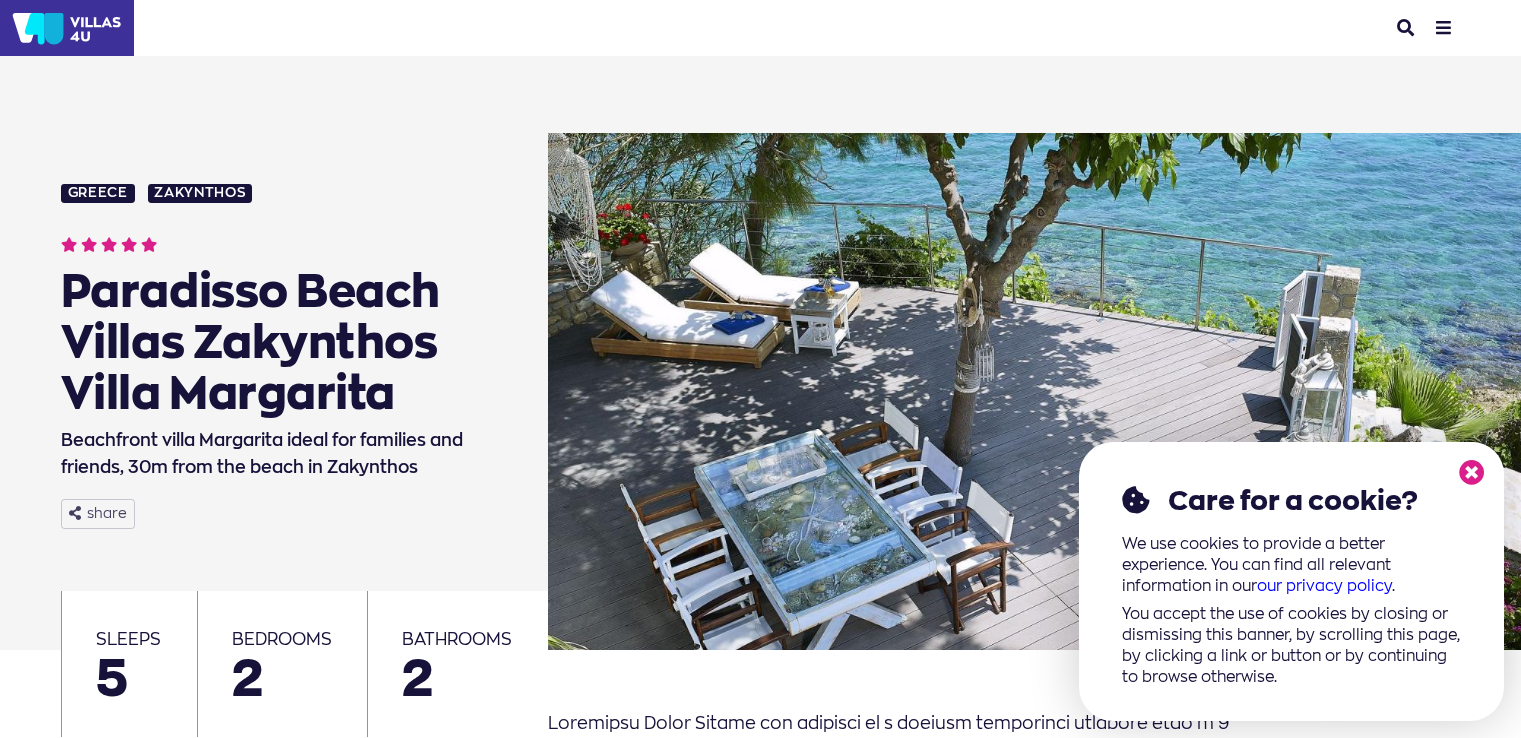 scroll, scrollTop: 0, scrollLeft: 0, axis: both 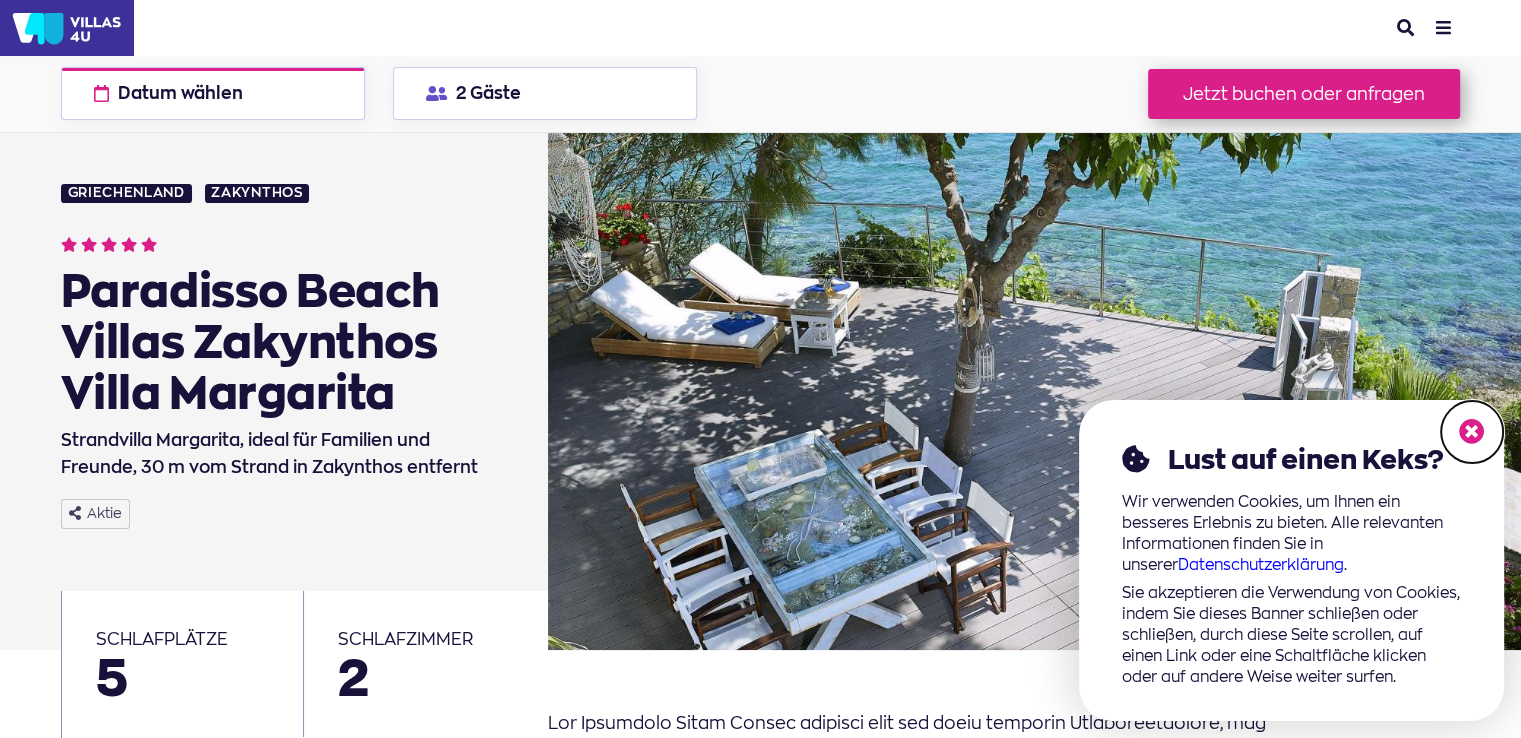 click at bounding box center (1472, 432) 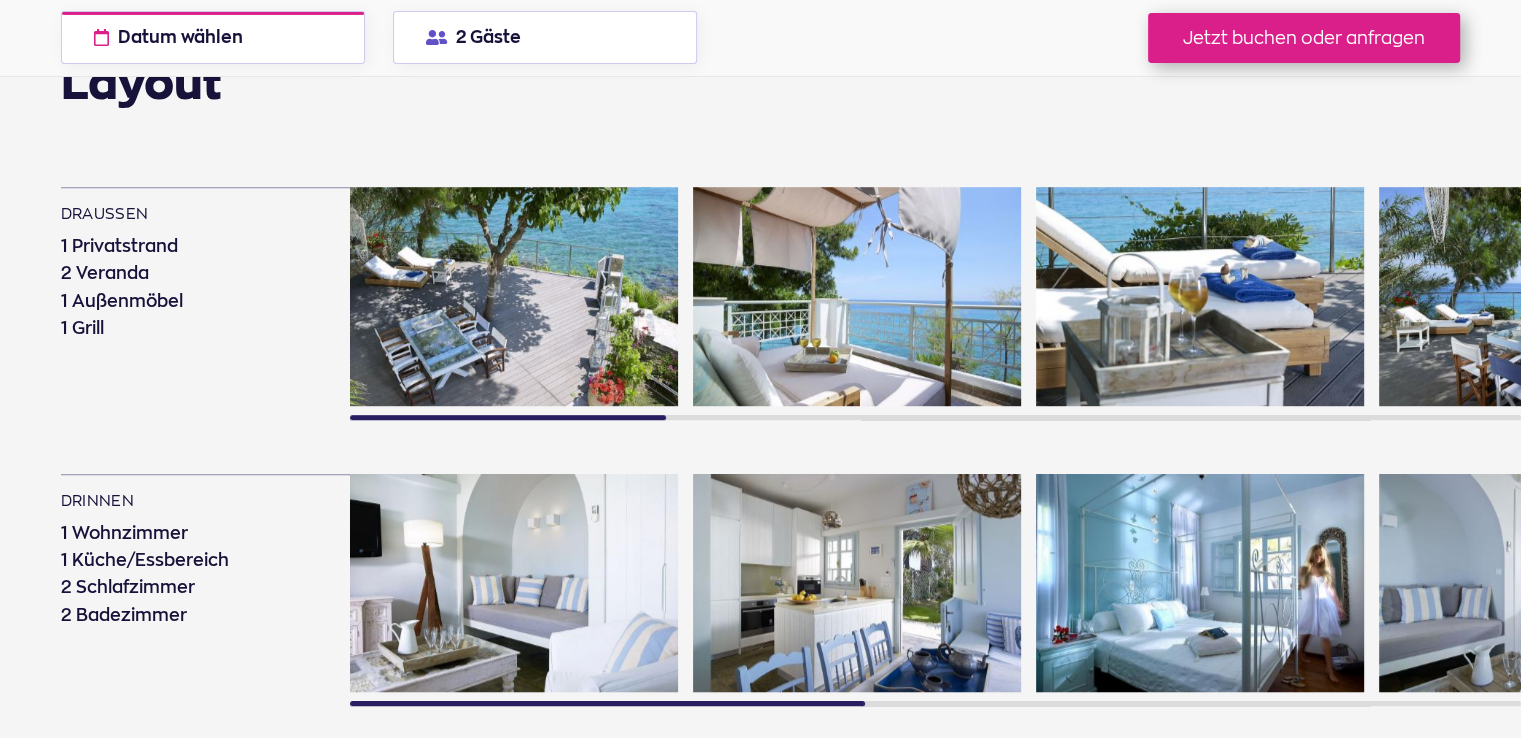 scroll, scrollTop: 1300, scrollLeft: 0, axis: vertical 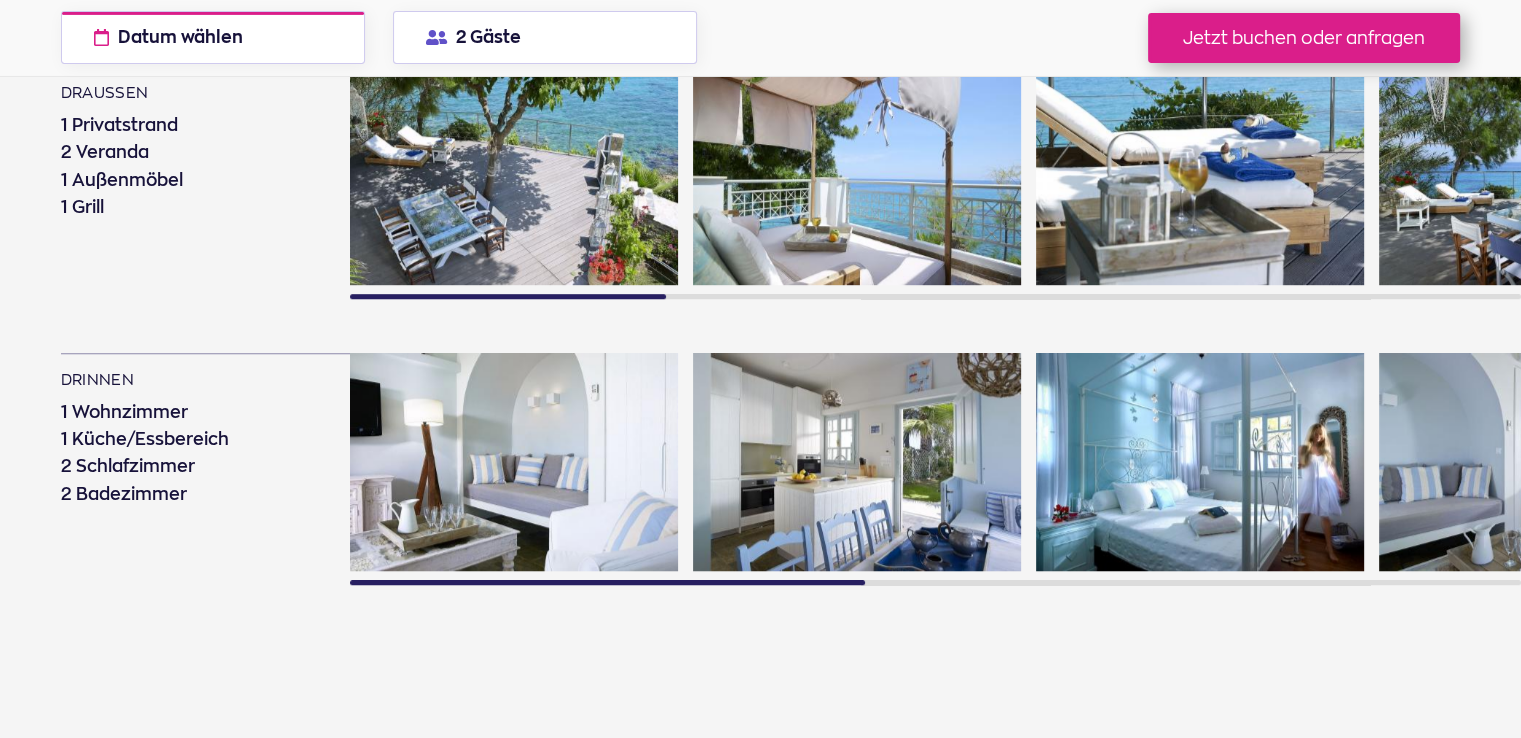 click at bounding box center [514, 175] 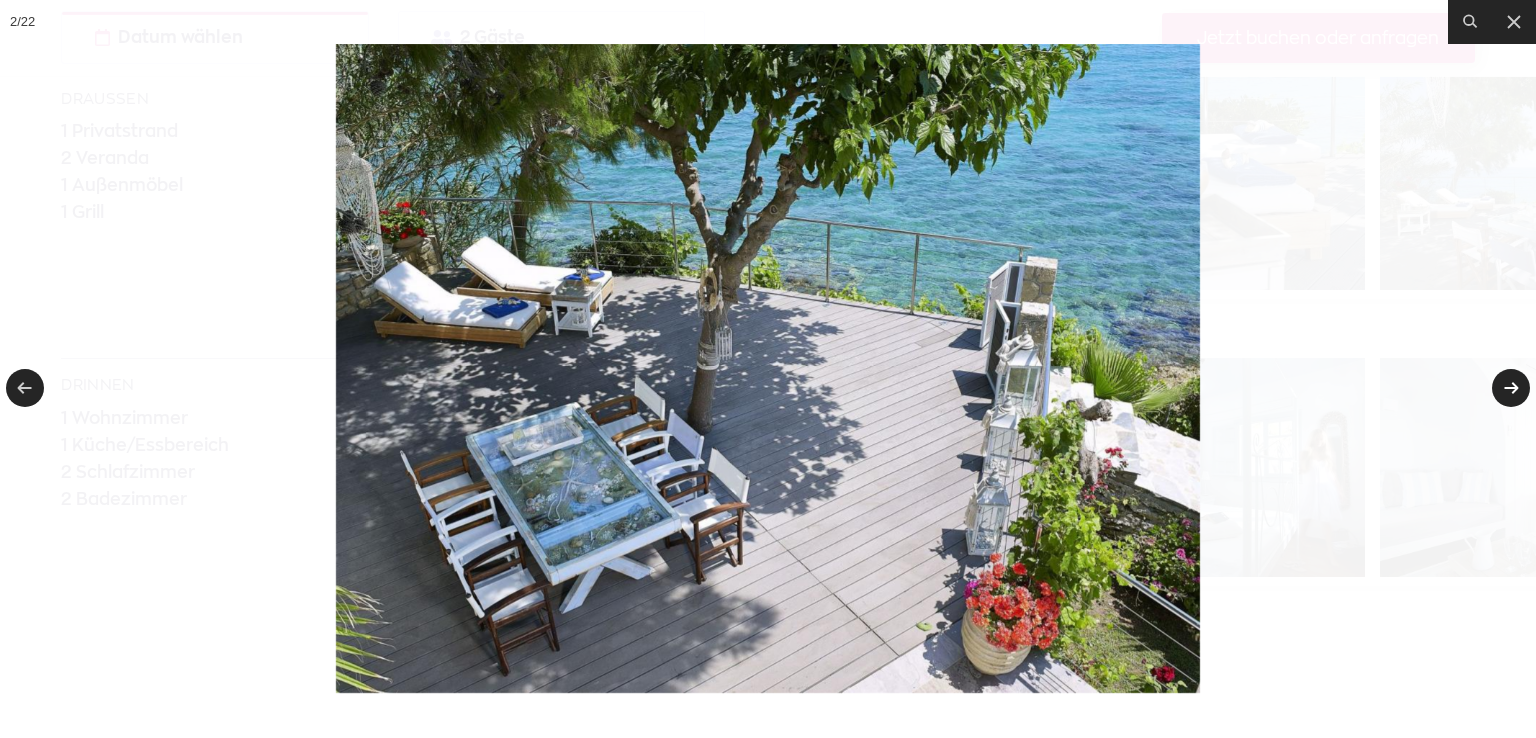 click at bounding box center (1511, 388) 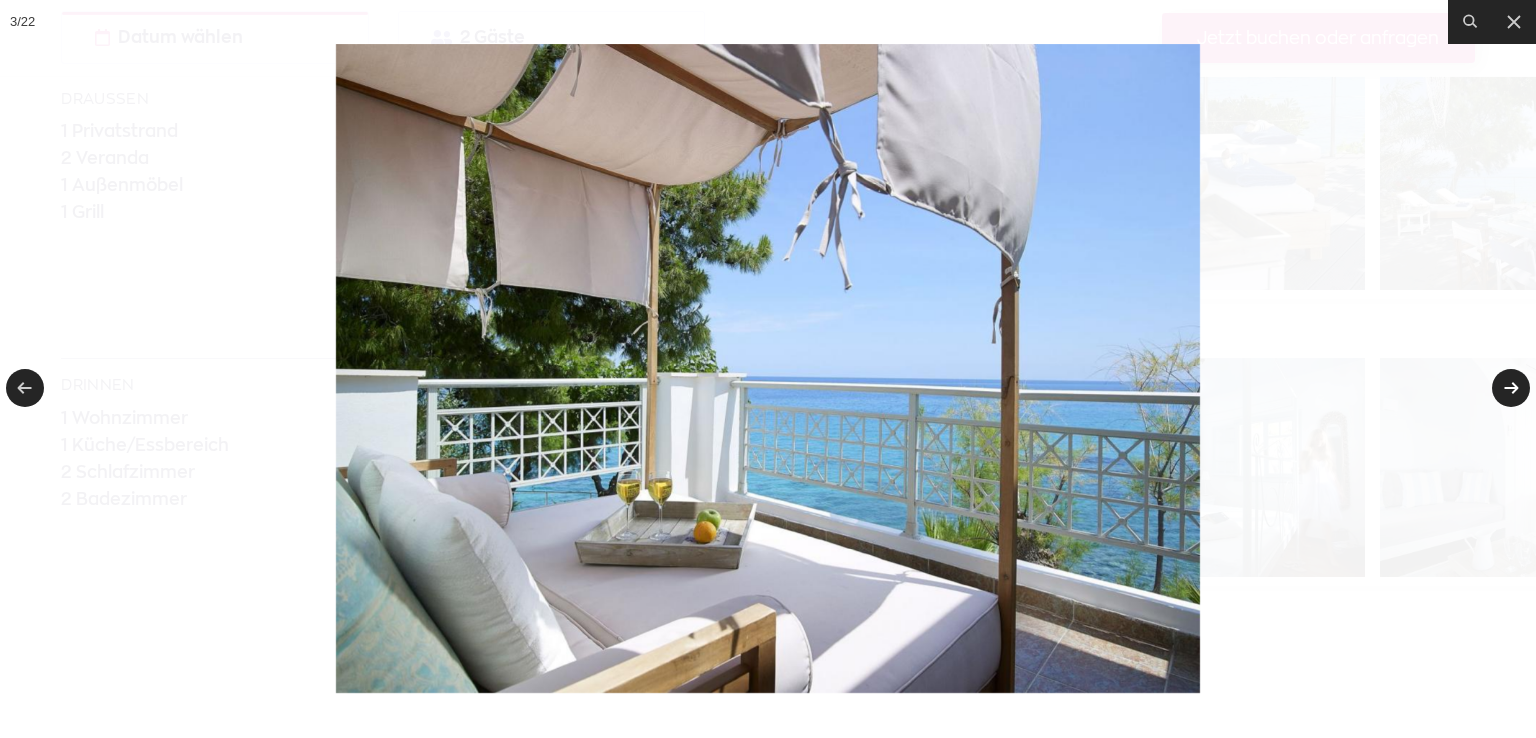 click at bounding box center (1511, 388) 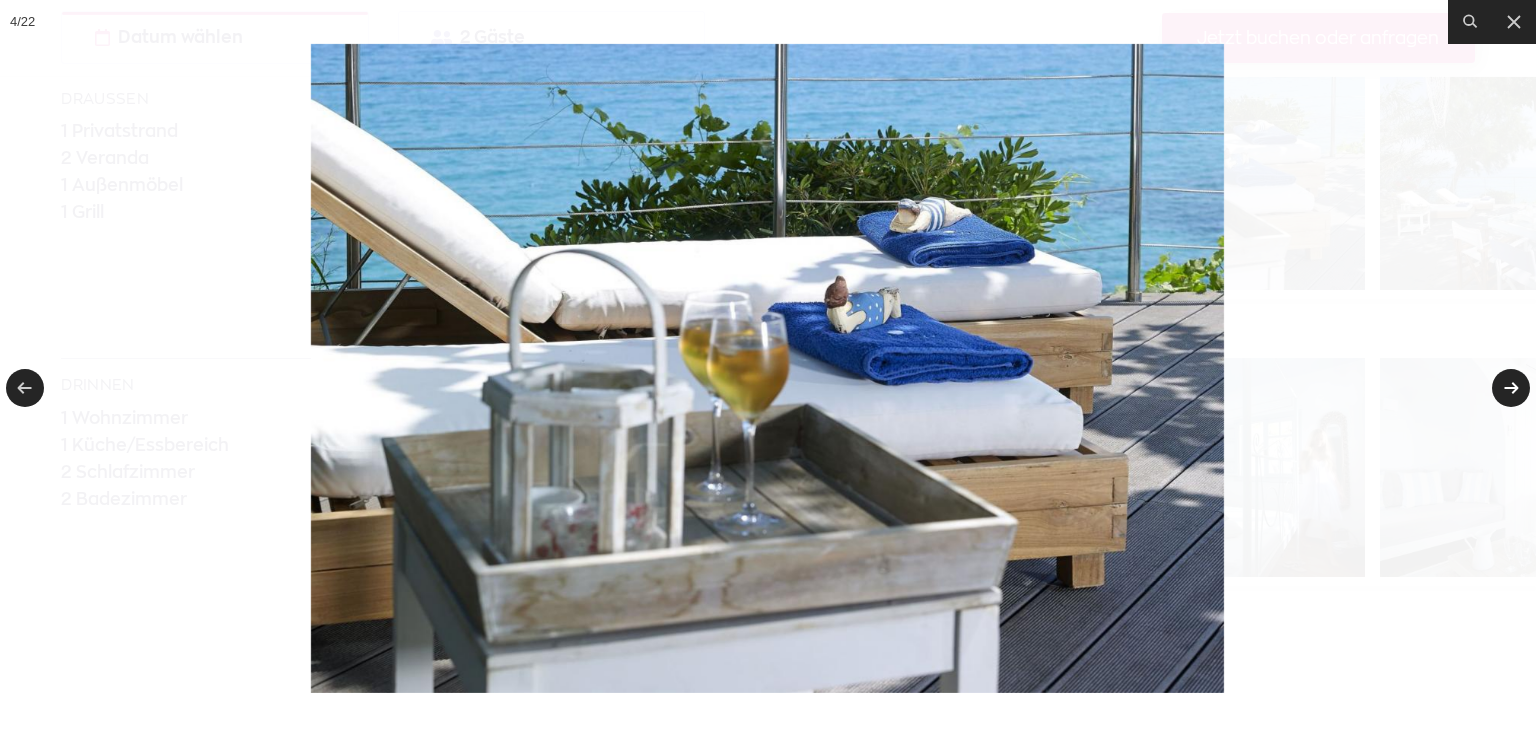click at bounding box center (1511, 388) 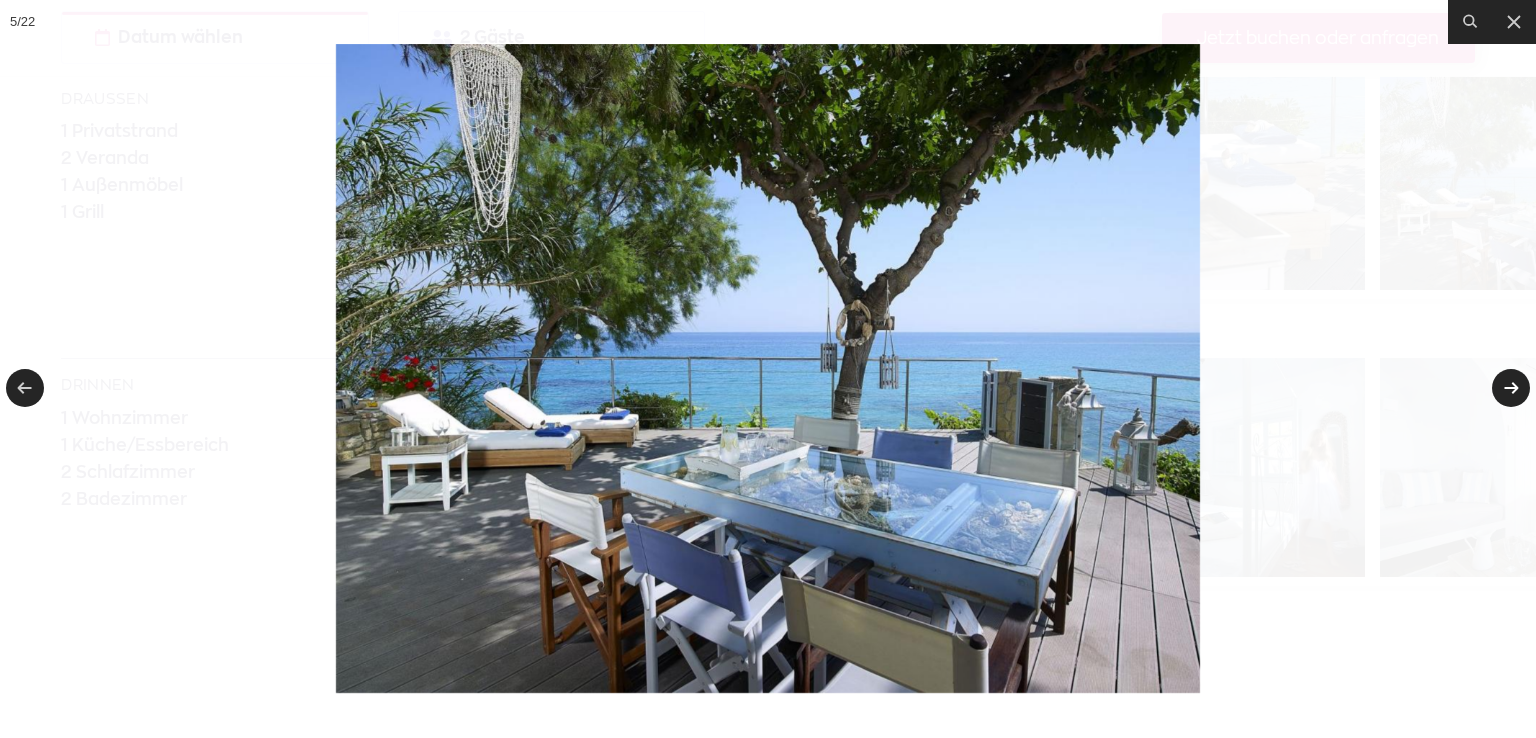 click at bounding box center (1511, 388) 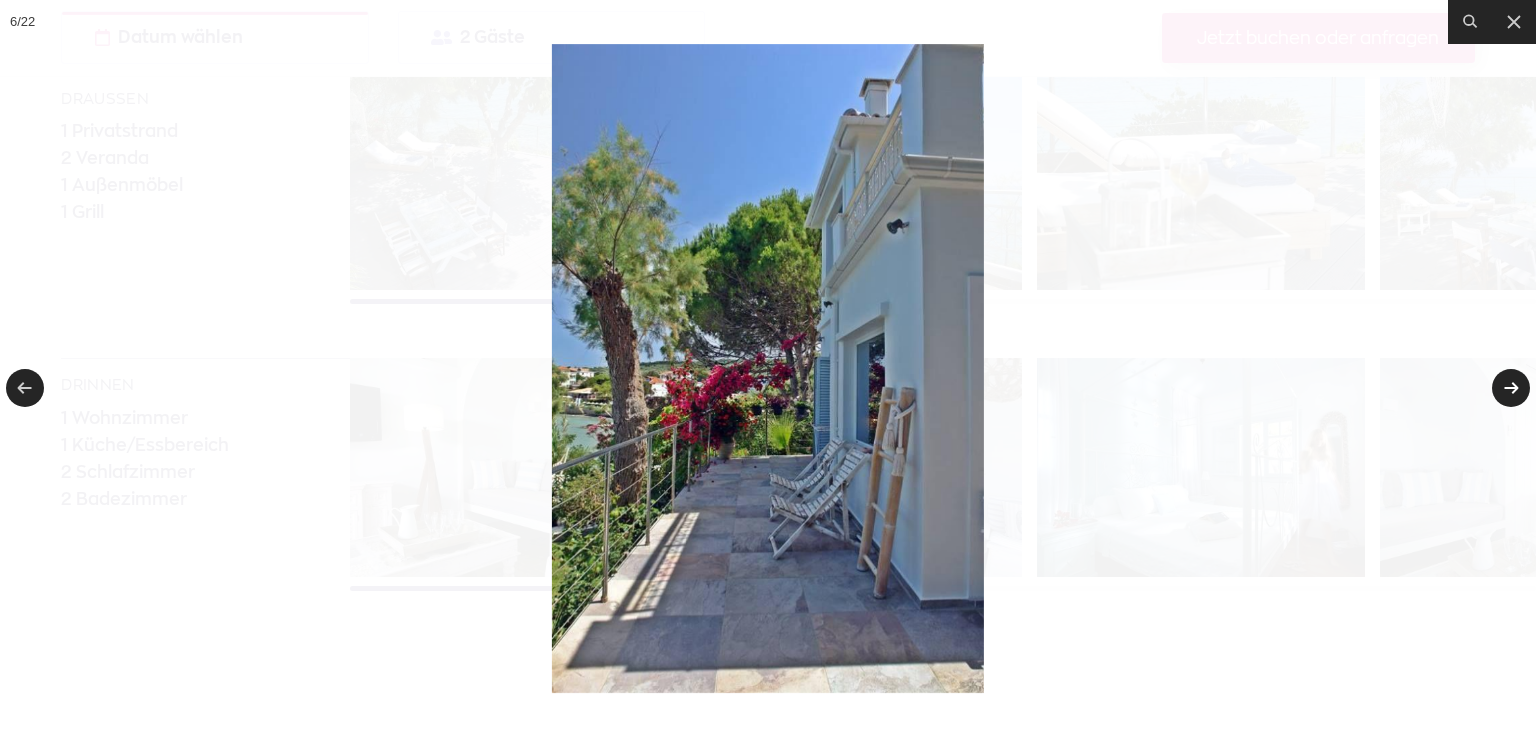 click at bounding box center [1511, 388] 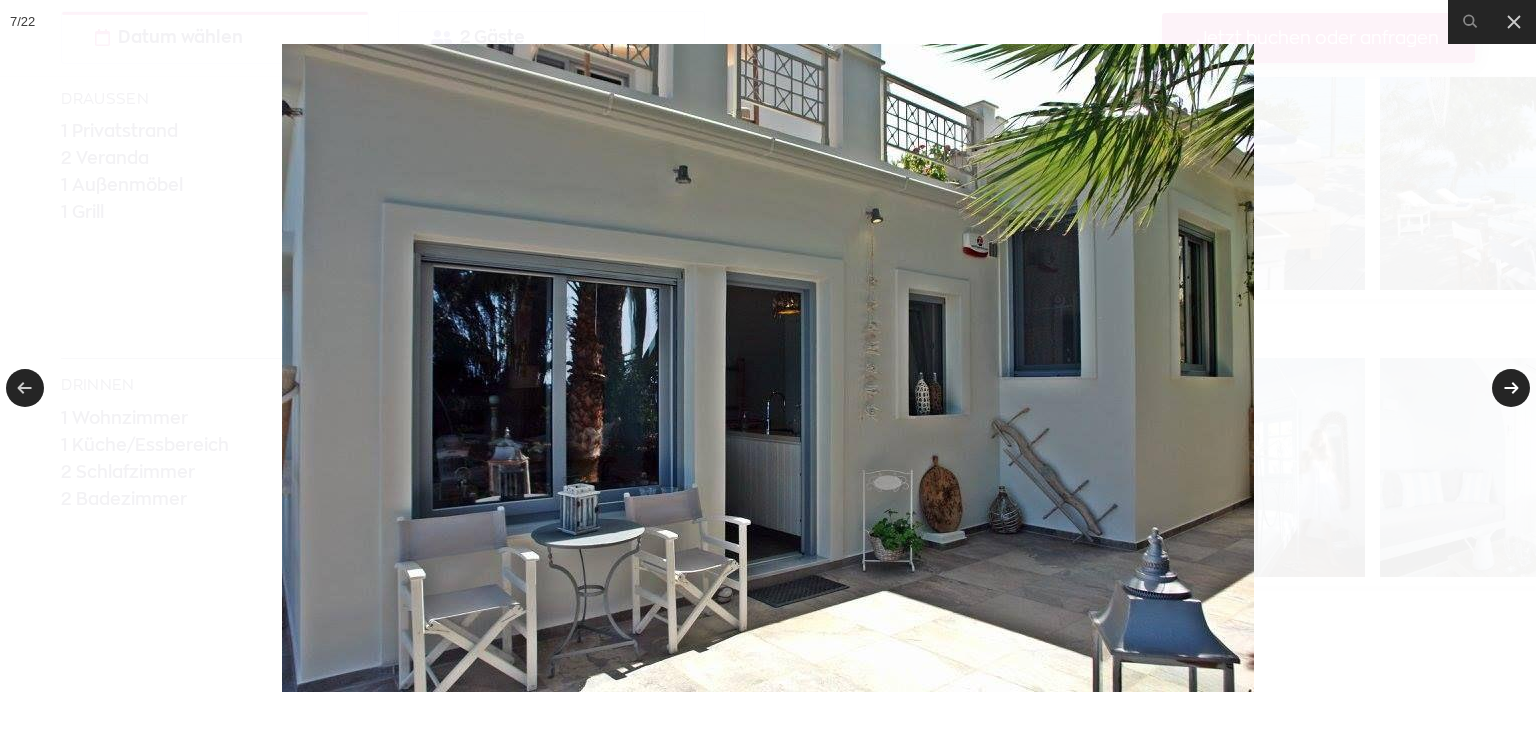 click at bounding box center (1511, 388) 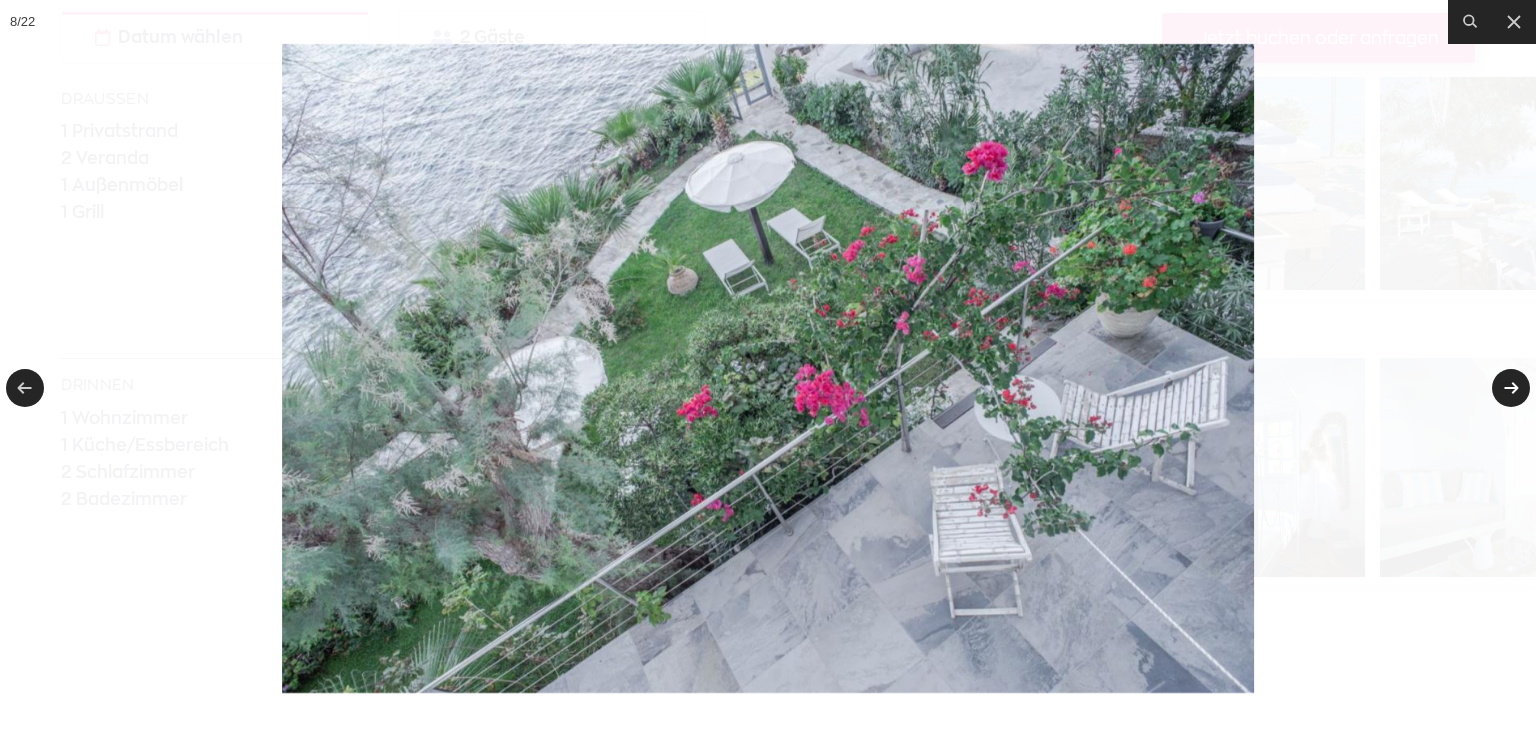 click at bounding box center [1511, 388] 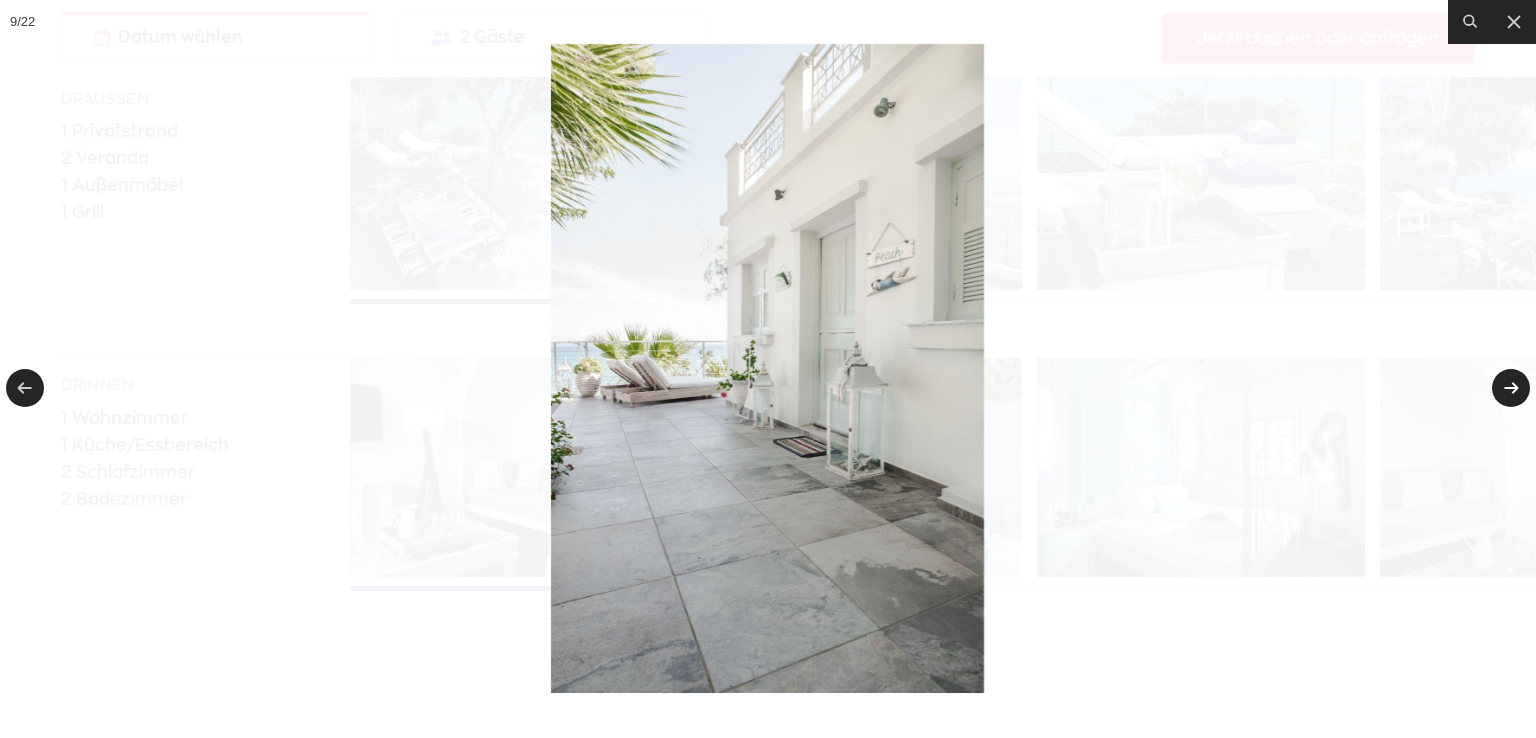 click at bounding box center (1511, 388) 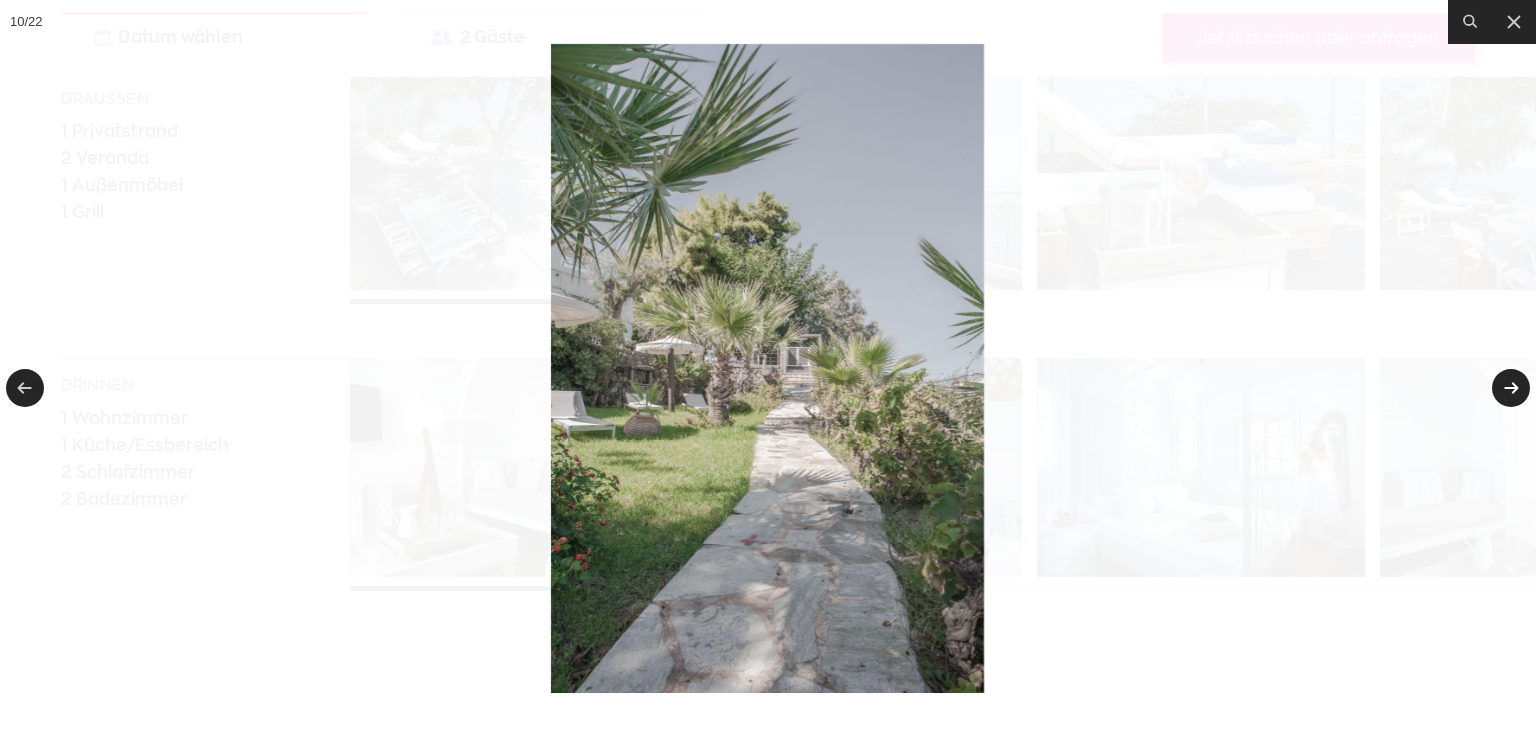 click at bounding box center [1511, 388] 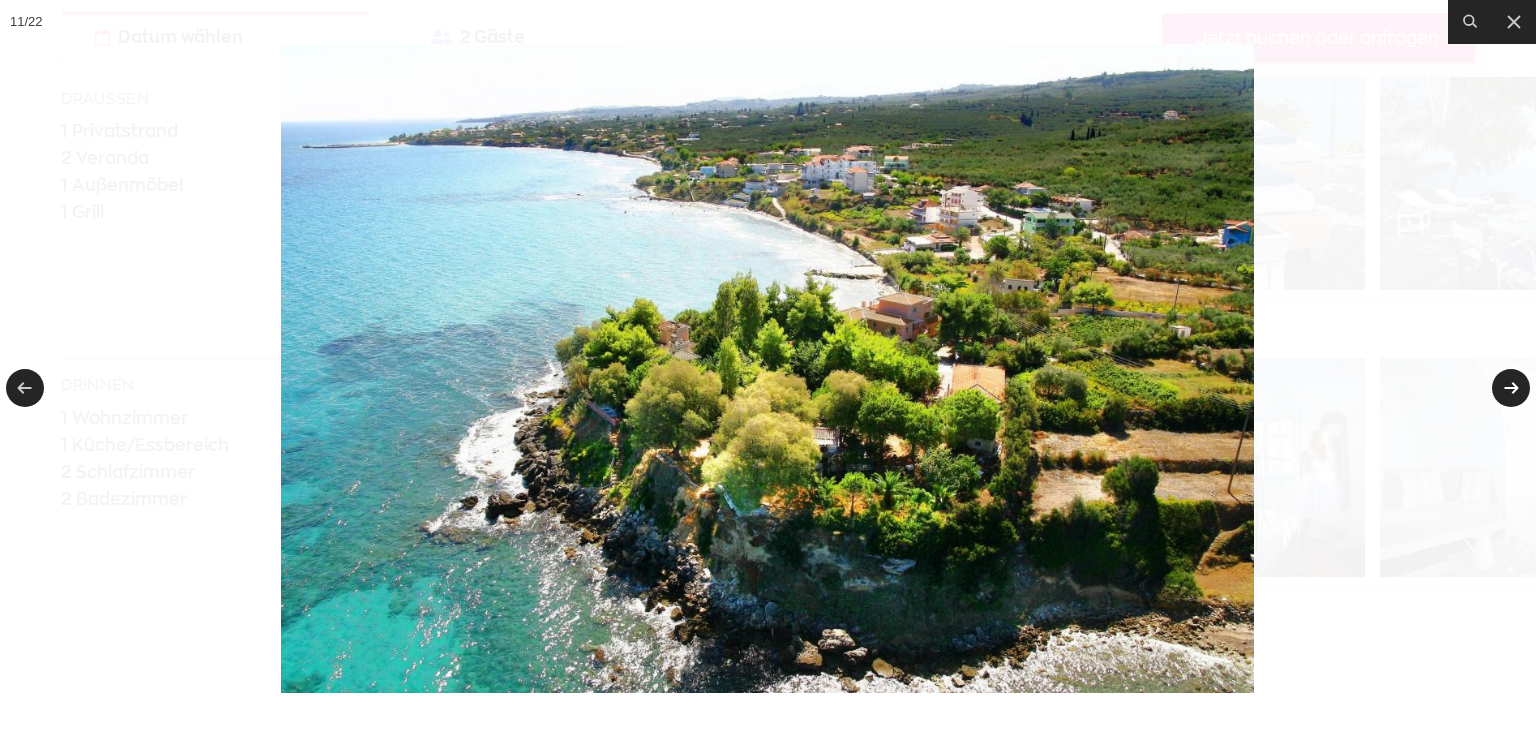 click at bounding box center (1511, 388) 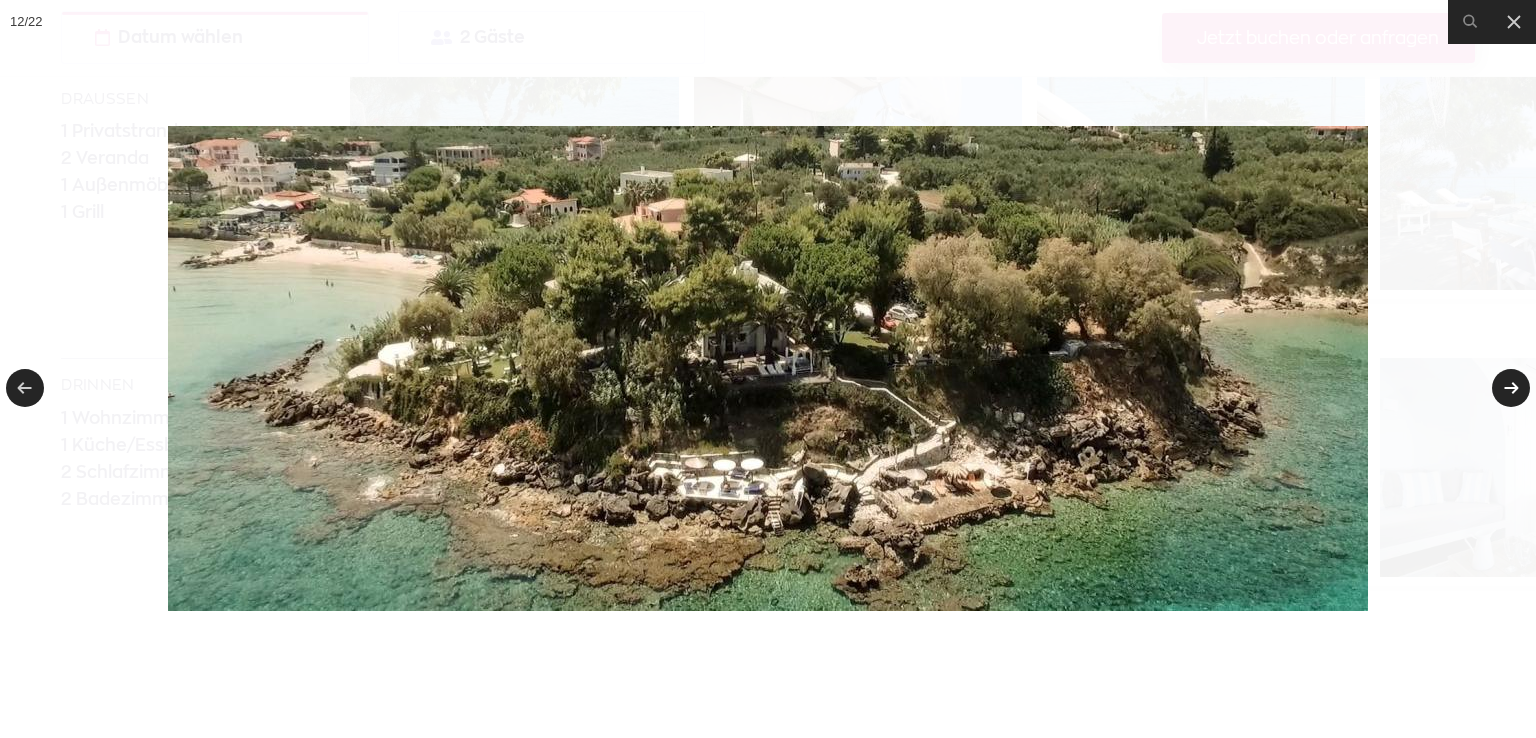 click at bounding box center (1511, 388) 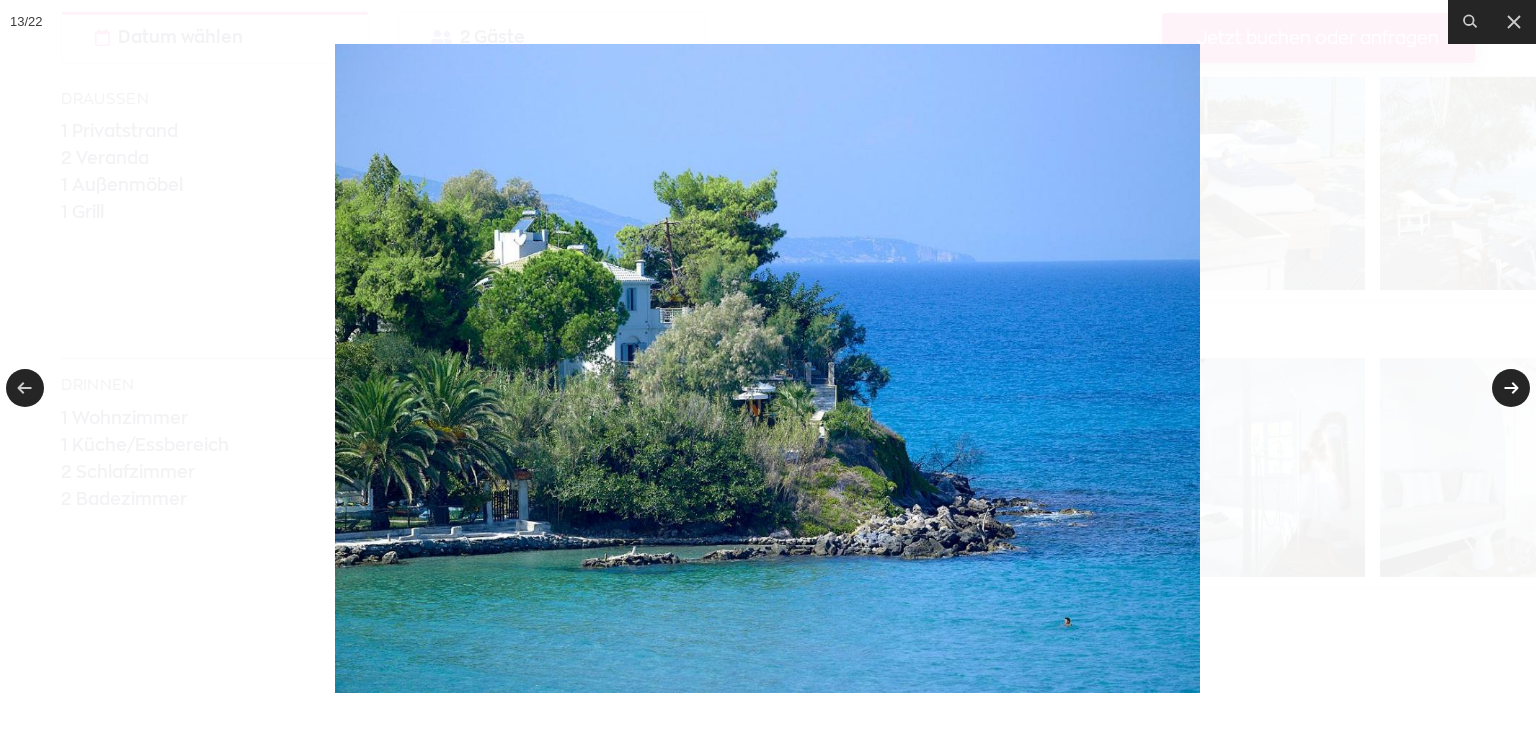 click at bounding box center [1511, 388] 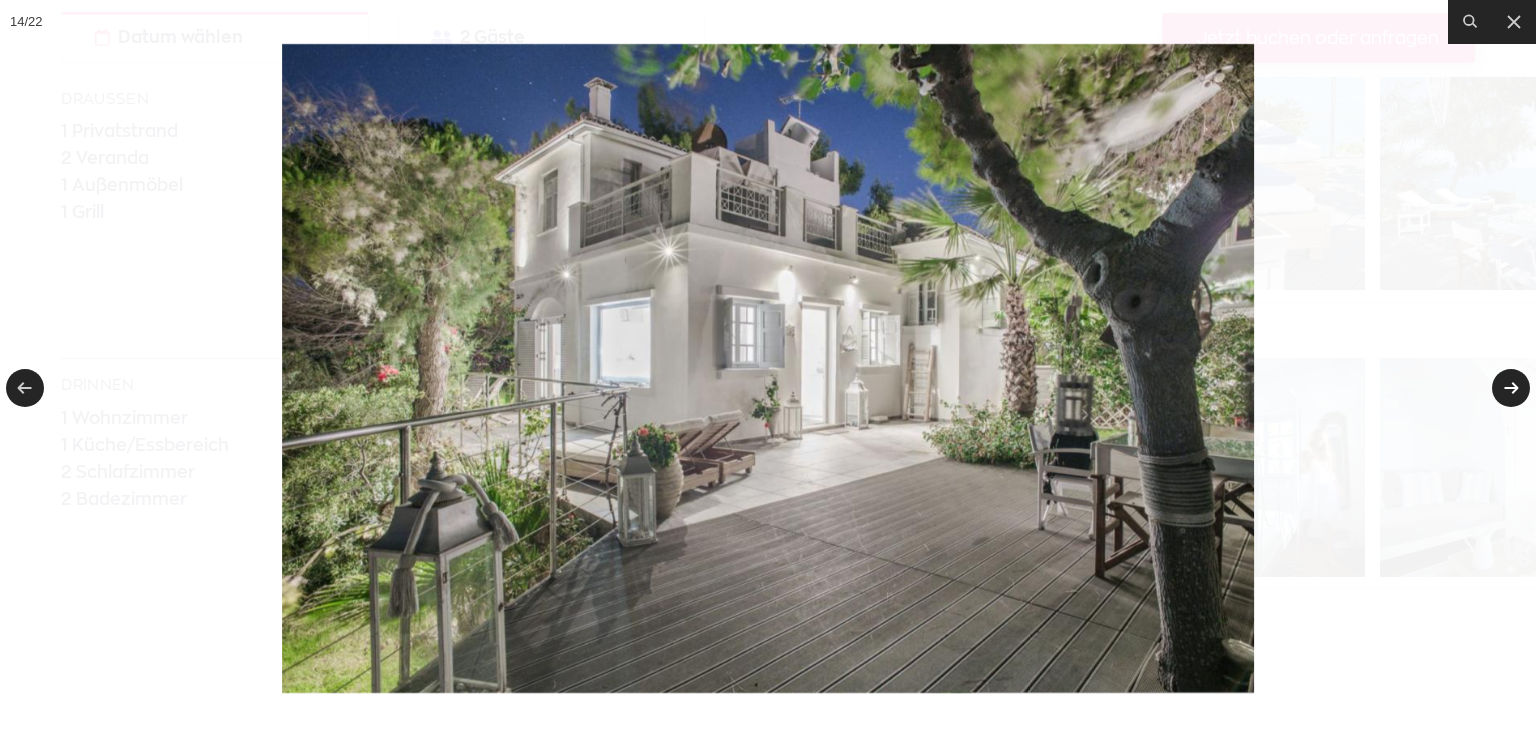 click at bounding box center [1511, 388] 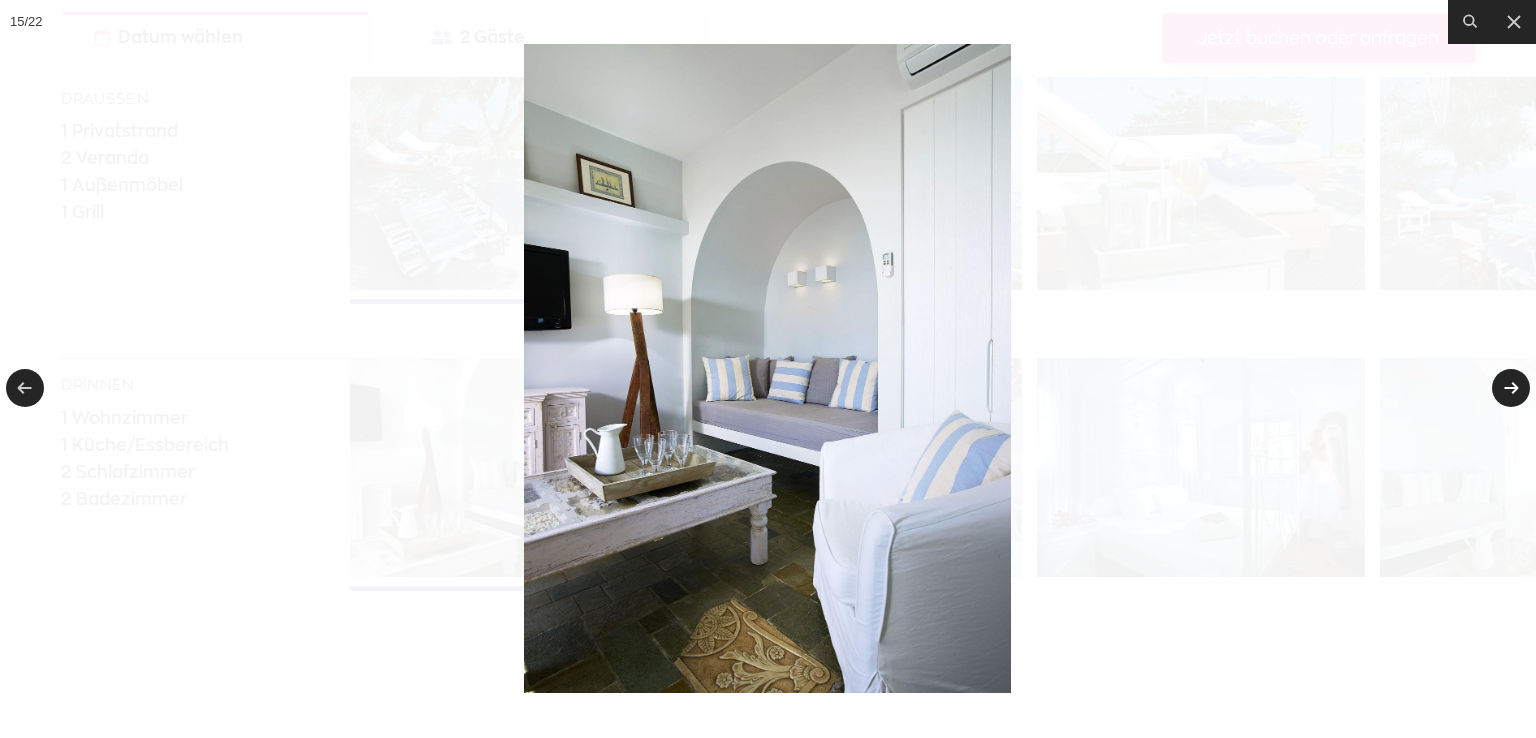 click at bounding box center (1511, 388) 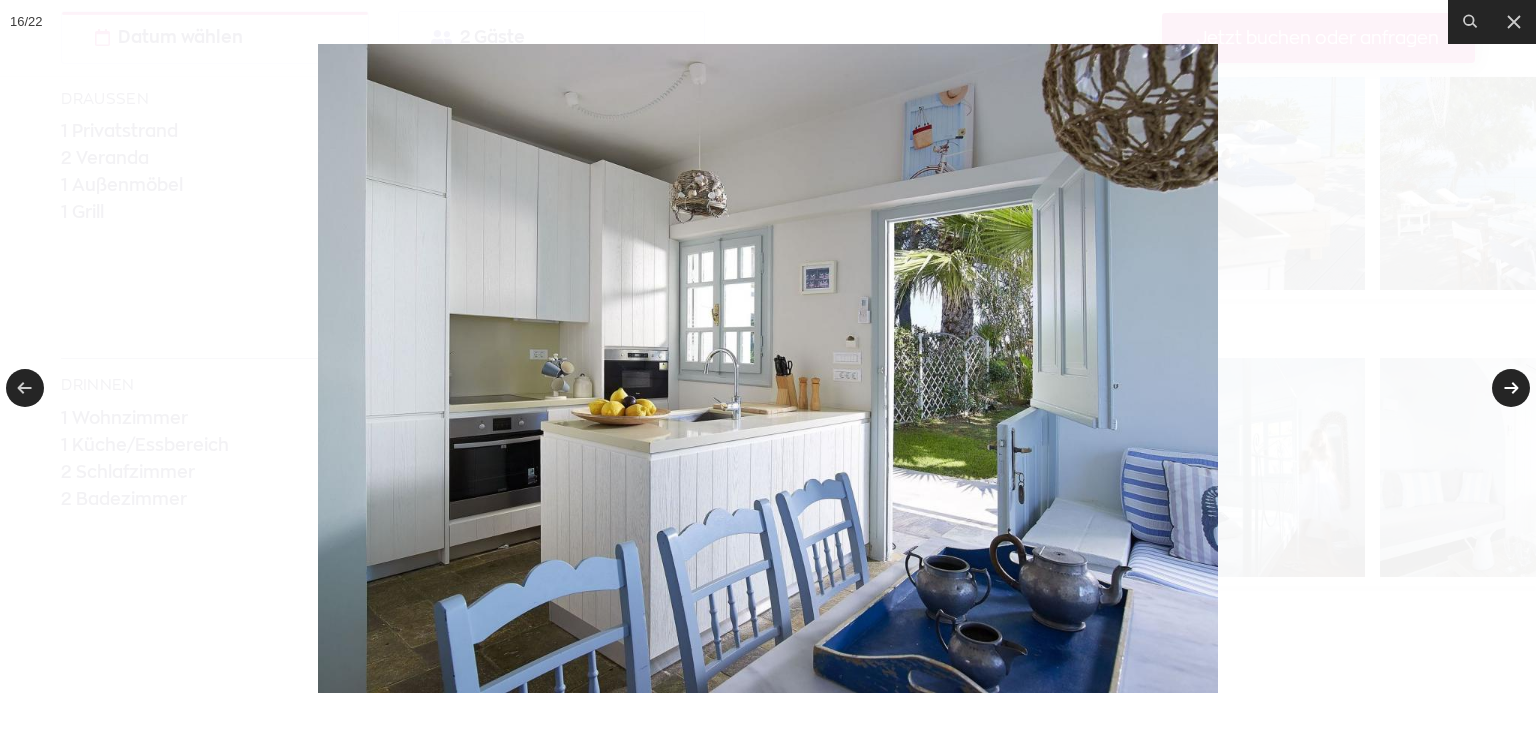 click at bounding box center [1511, 388] 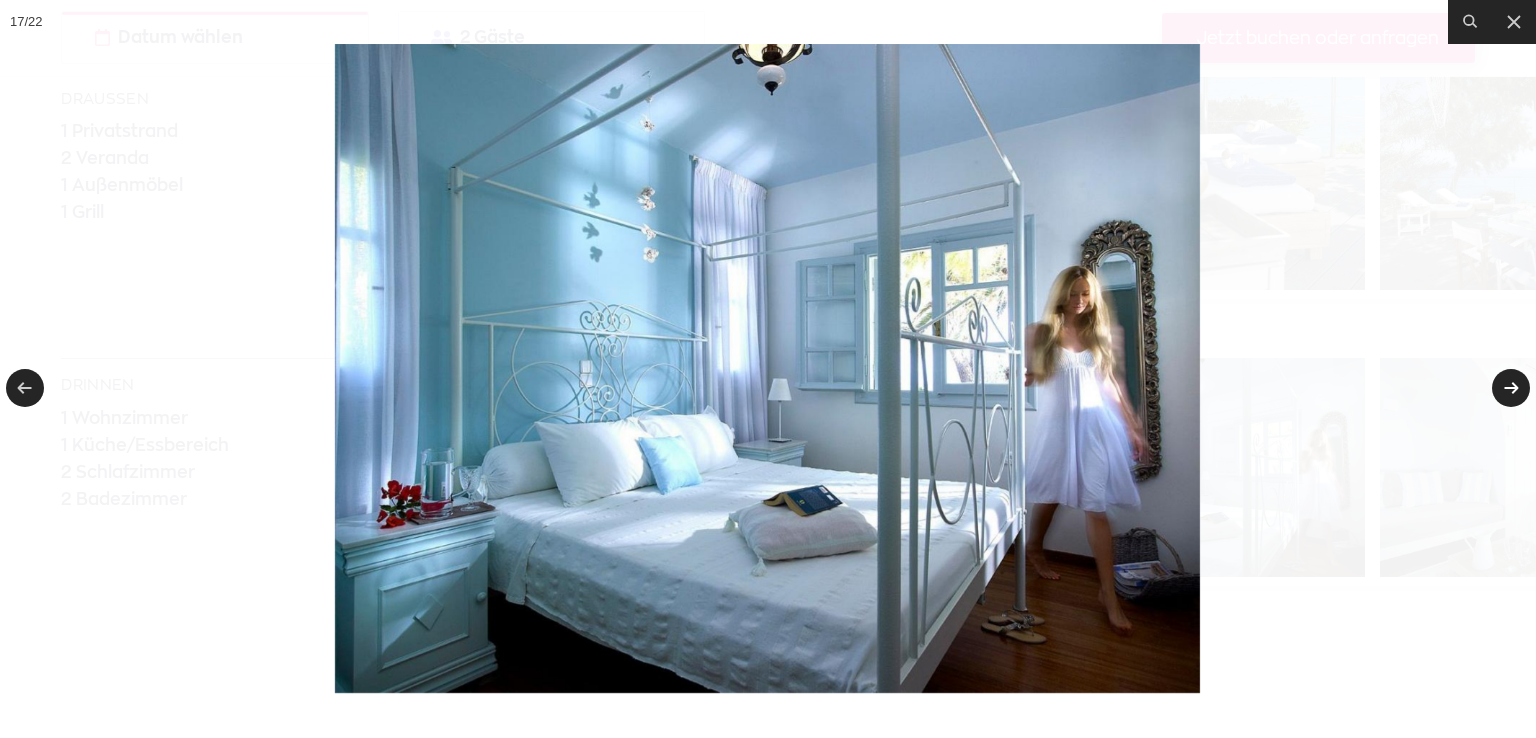click at bounding box center (1511, 388) 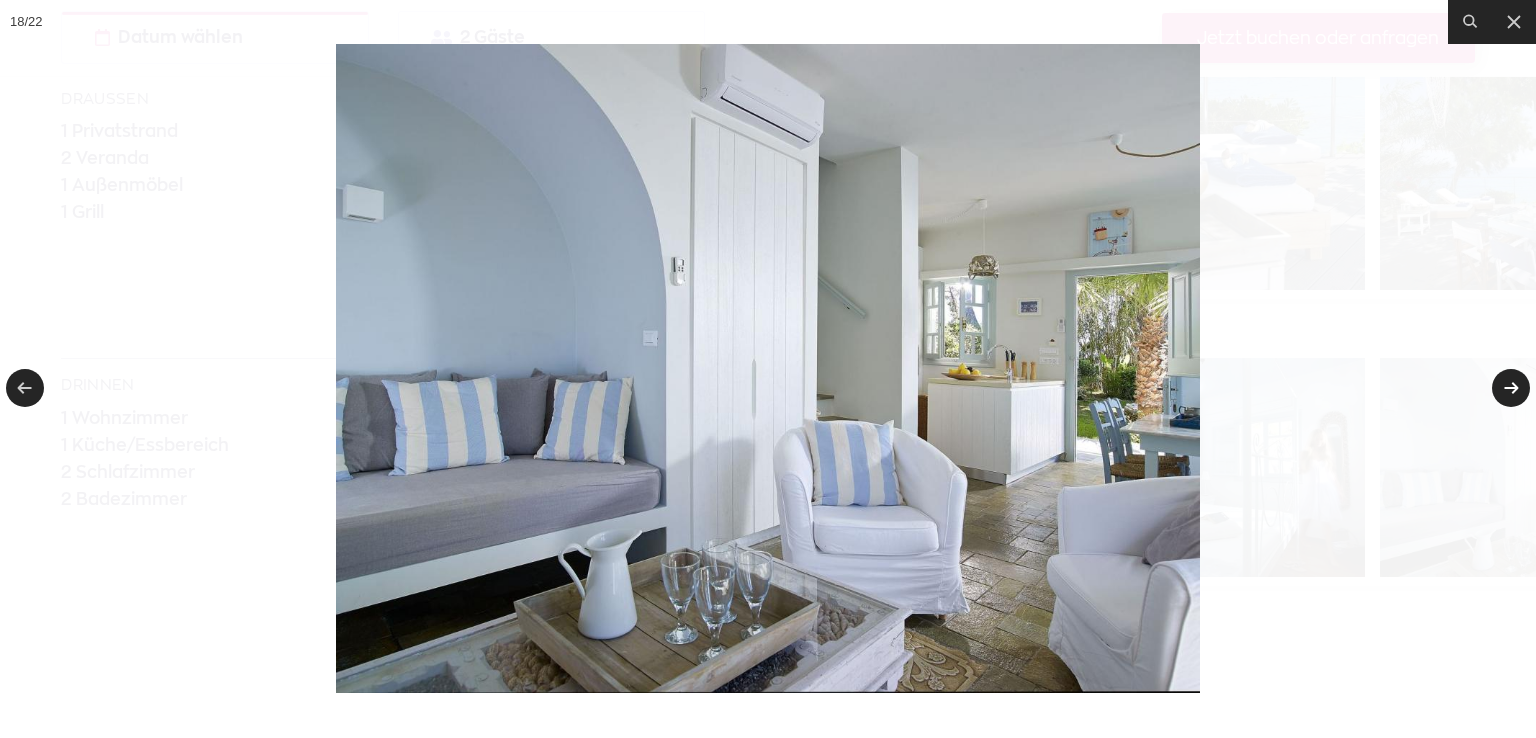 click at bounding box center (1511, 388) 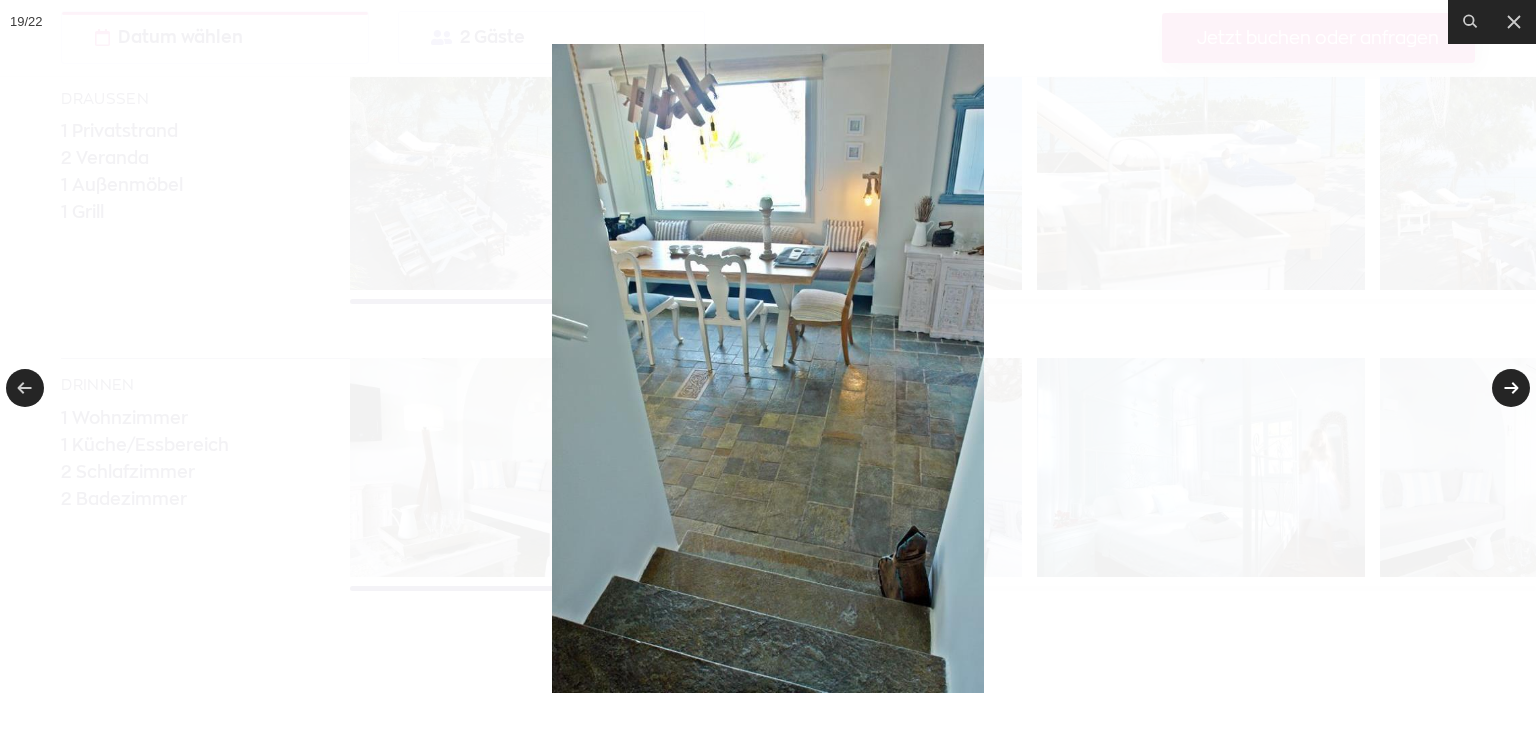 click at bounding box center (1511, 388) 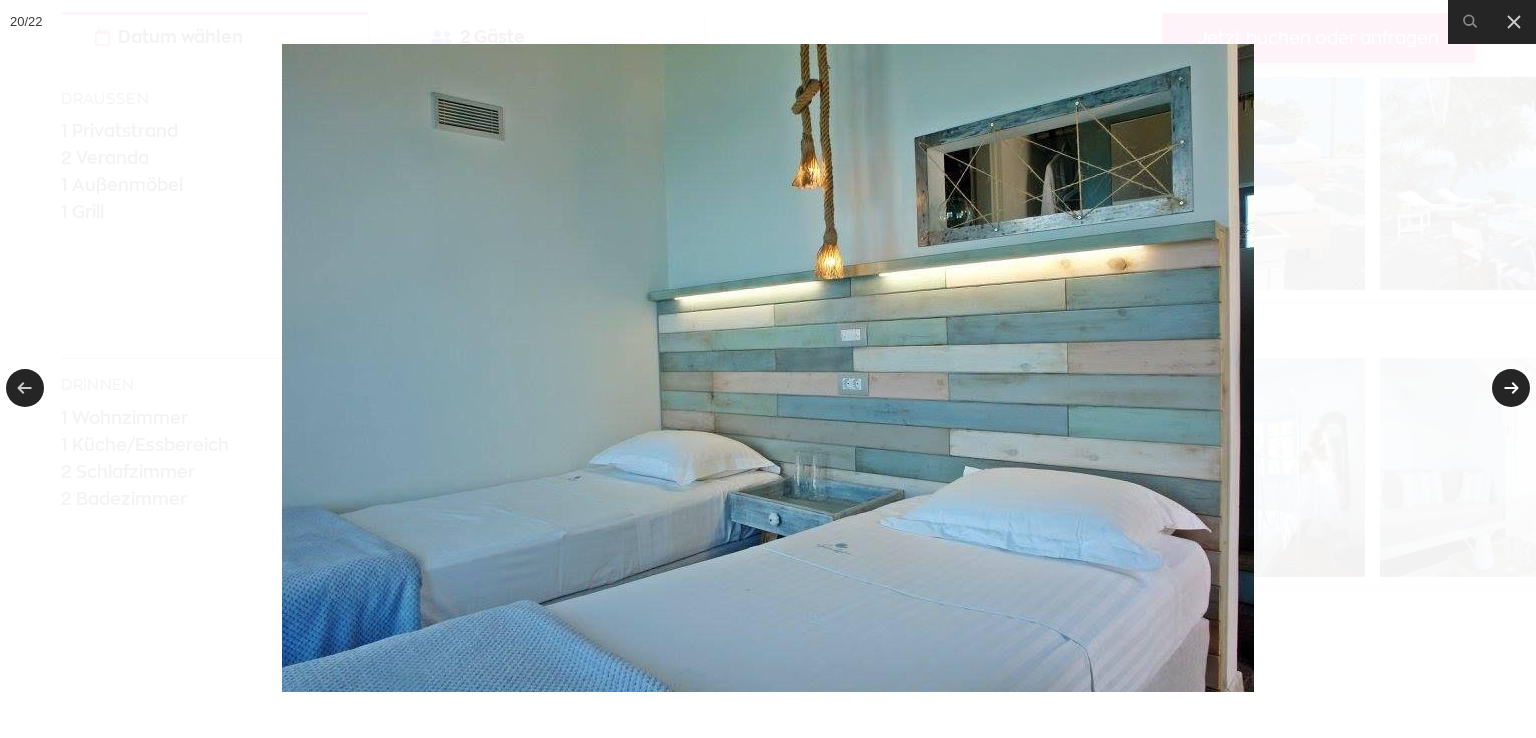 click at bounding box center [1511, 388] 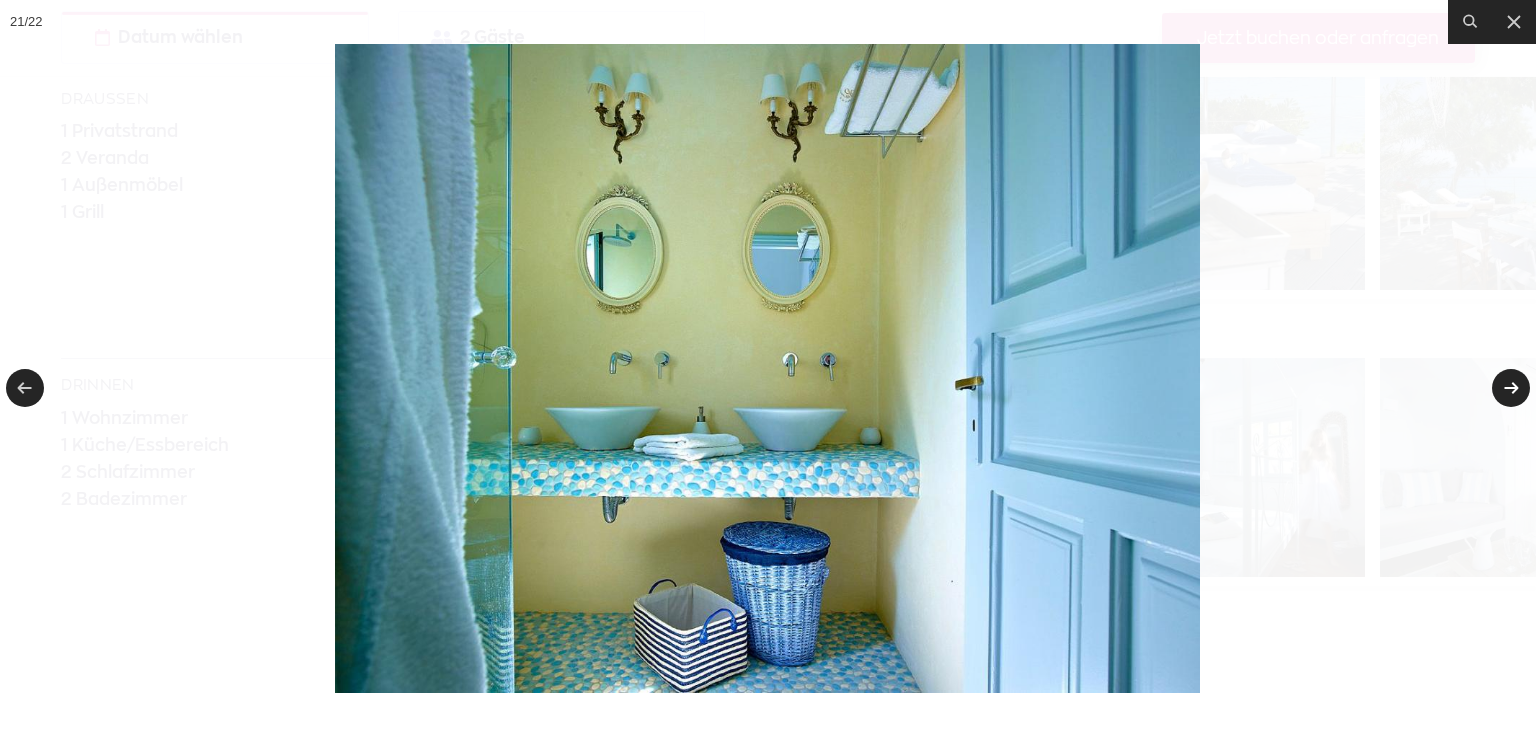 click at bounding box center (1511, 388) 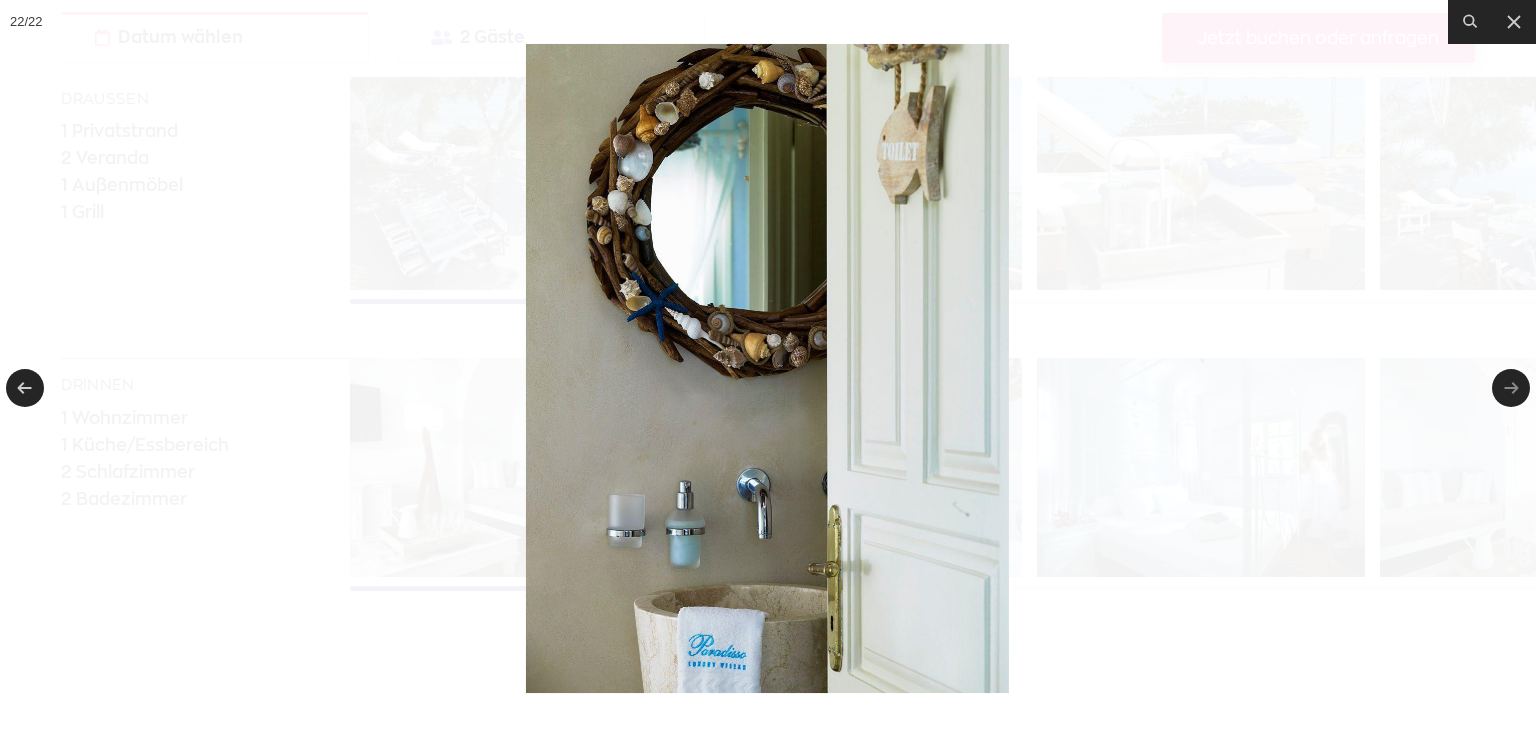 click at bounding box center [1511, 388] 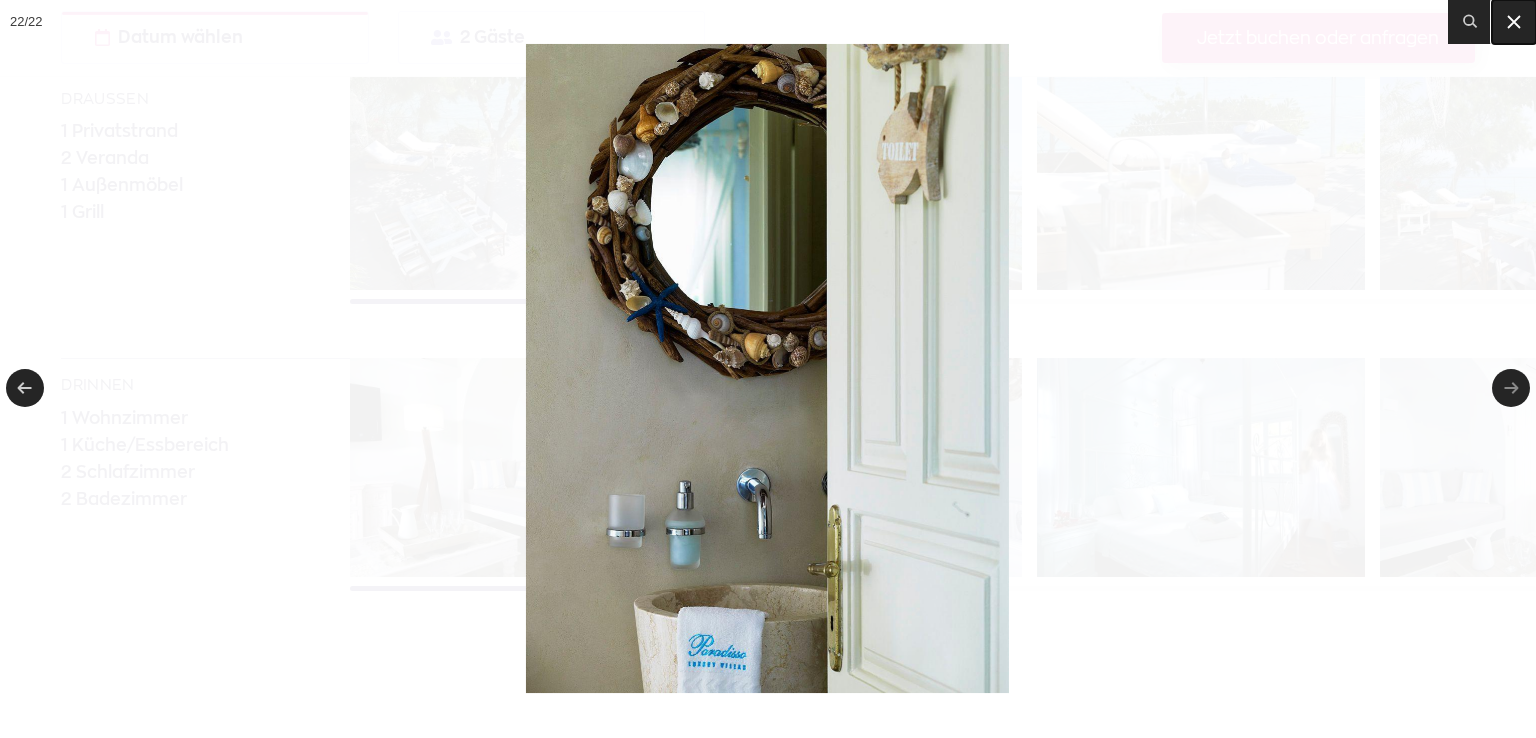 click at bounding box center (1514, 22) 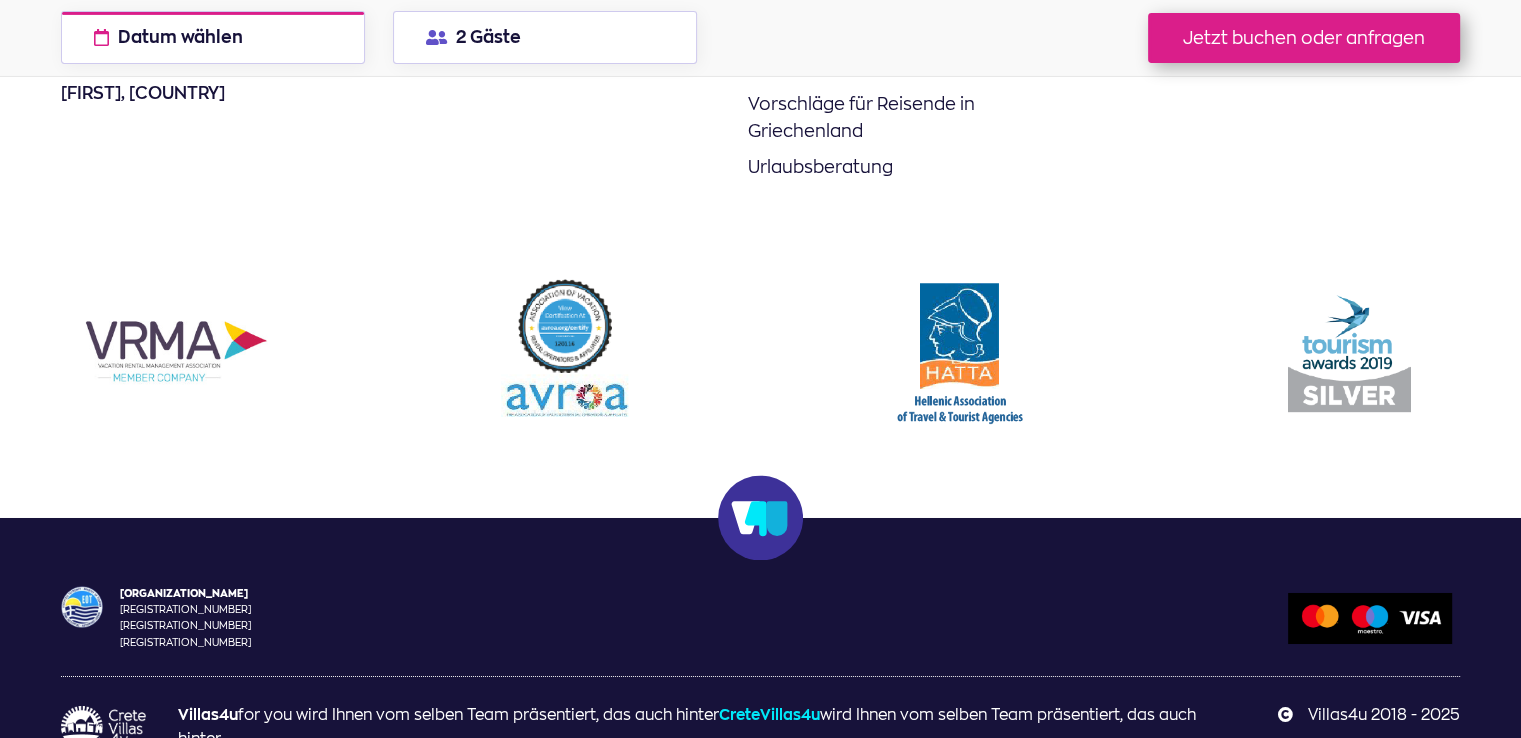 scroll, scrollTop: 7031, scrollLeft: 0, axis: vertical 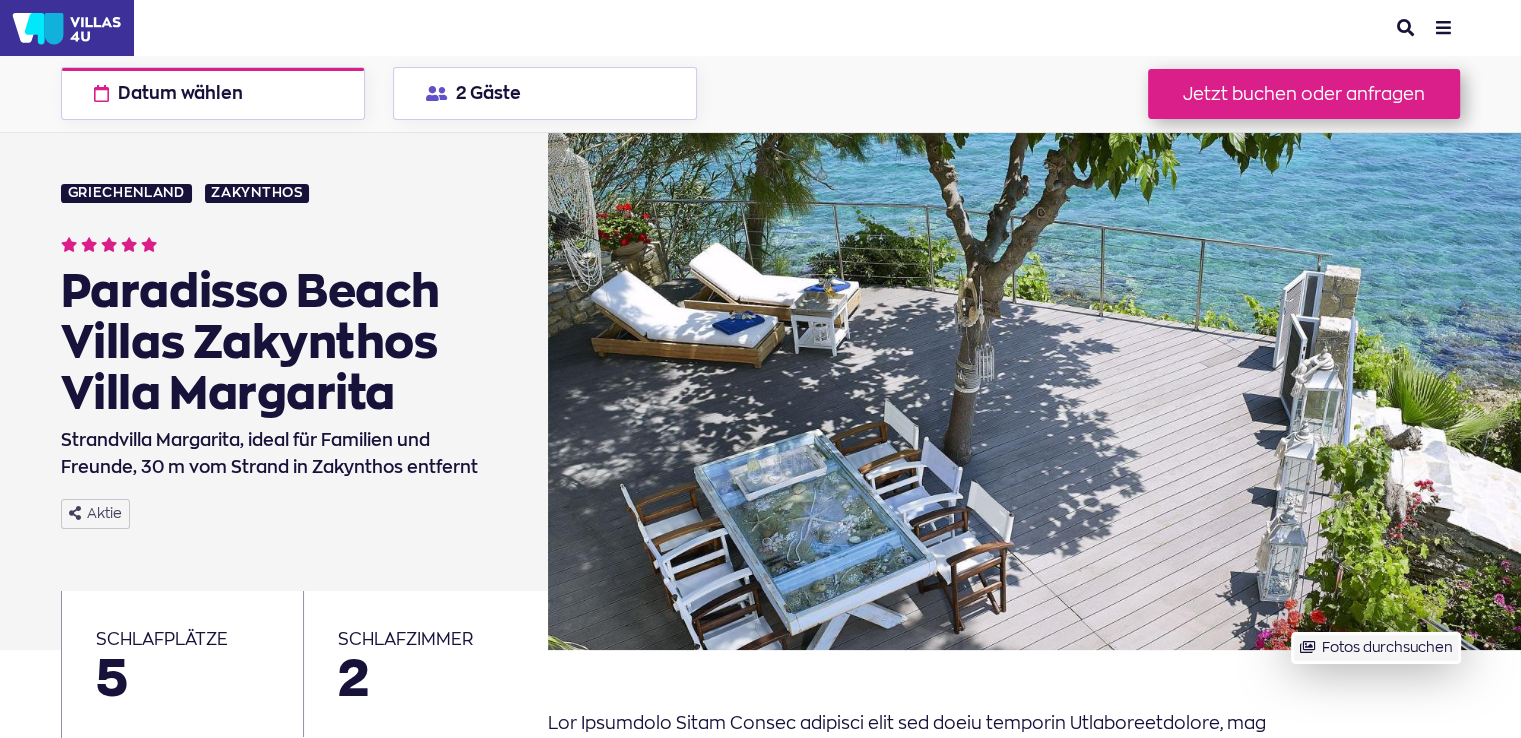 click on "Fotos durchsuchen" at bounding box center [1376, 648] 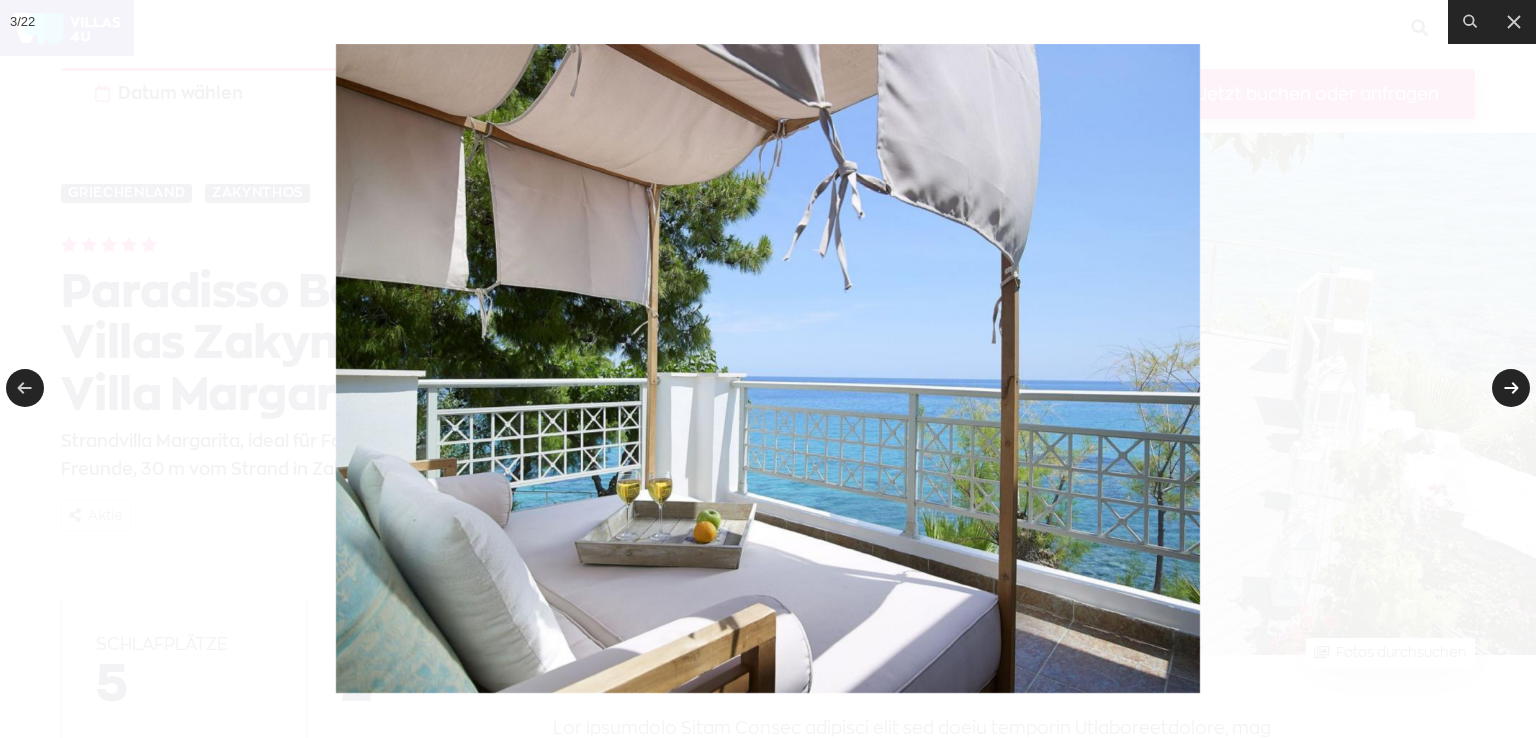 click at bounding box center (1511, 388) 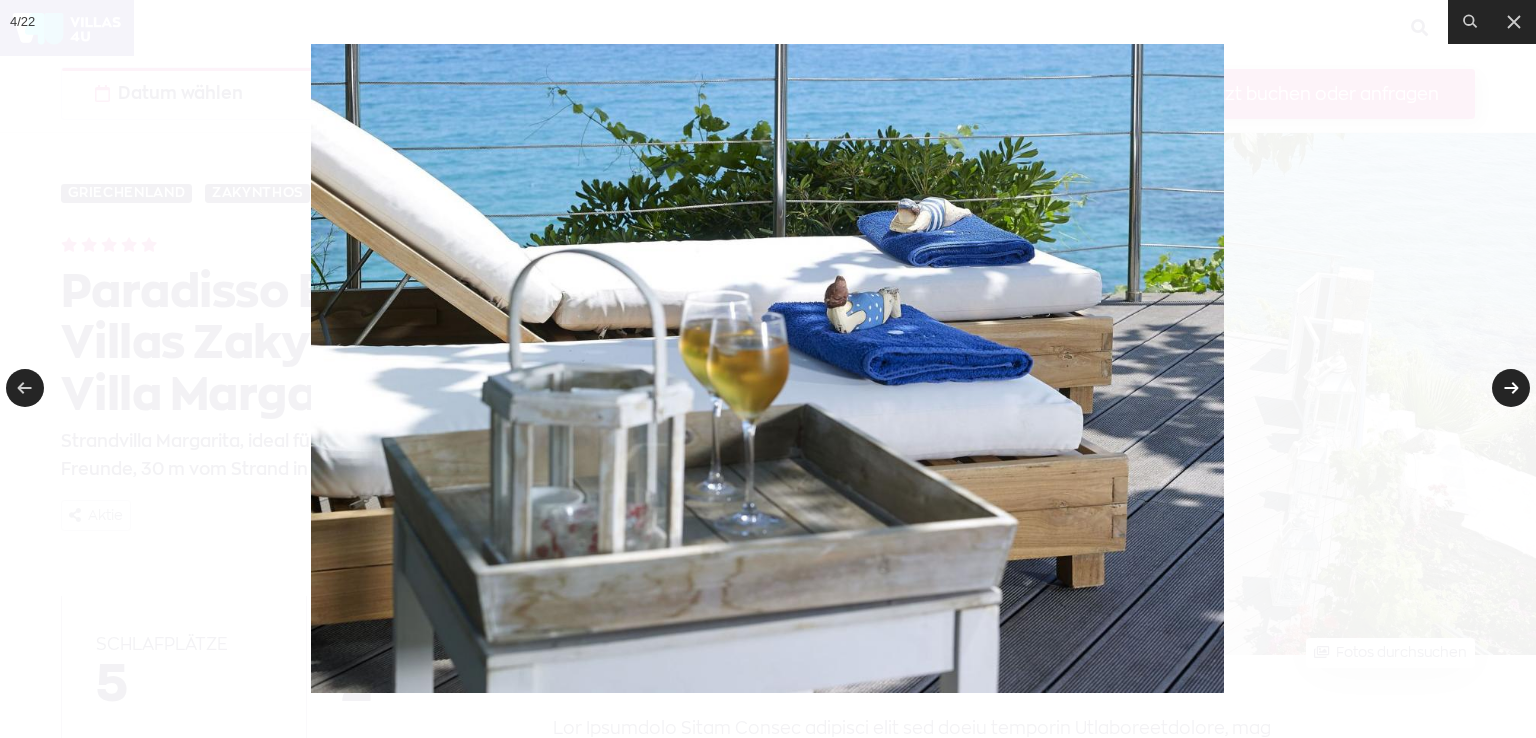 click at bounding box center (1511, 388) 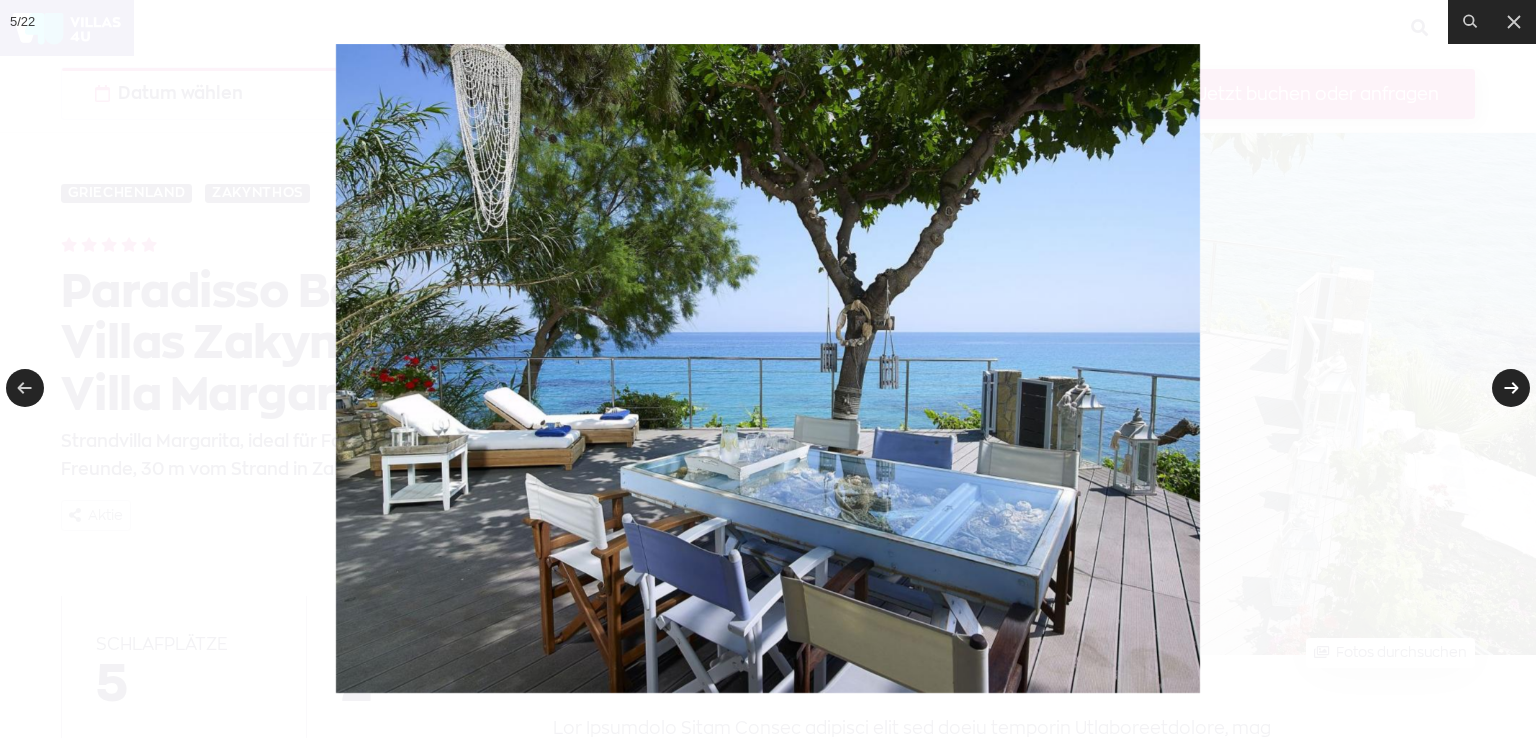 click at bounding box center (1511, 388) 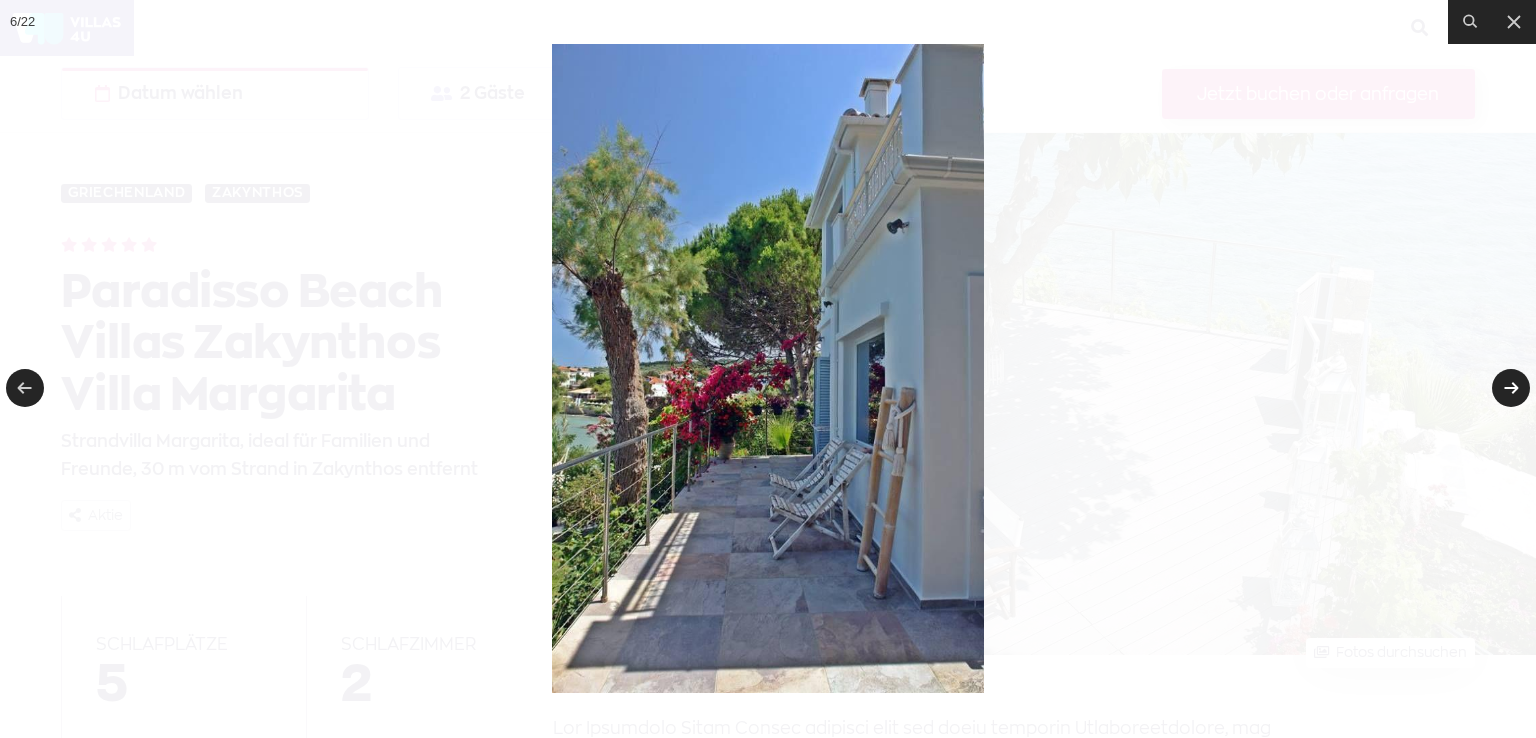 click at bounding box center (1511, 388) 